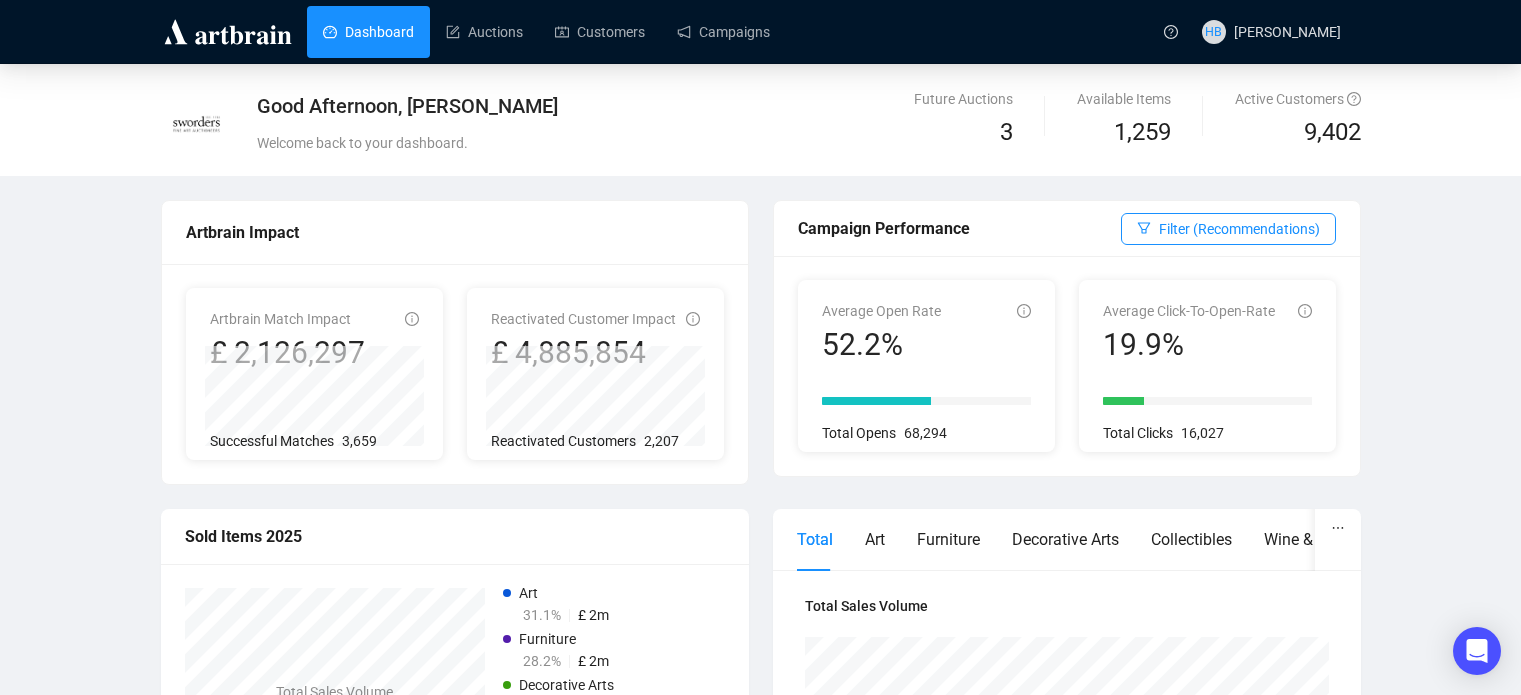 scroll, scrollTop: 0, scrollLeft: 0, axis: both 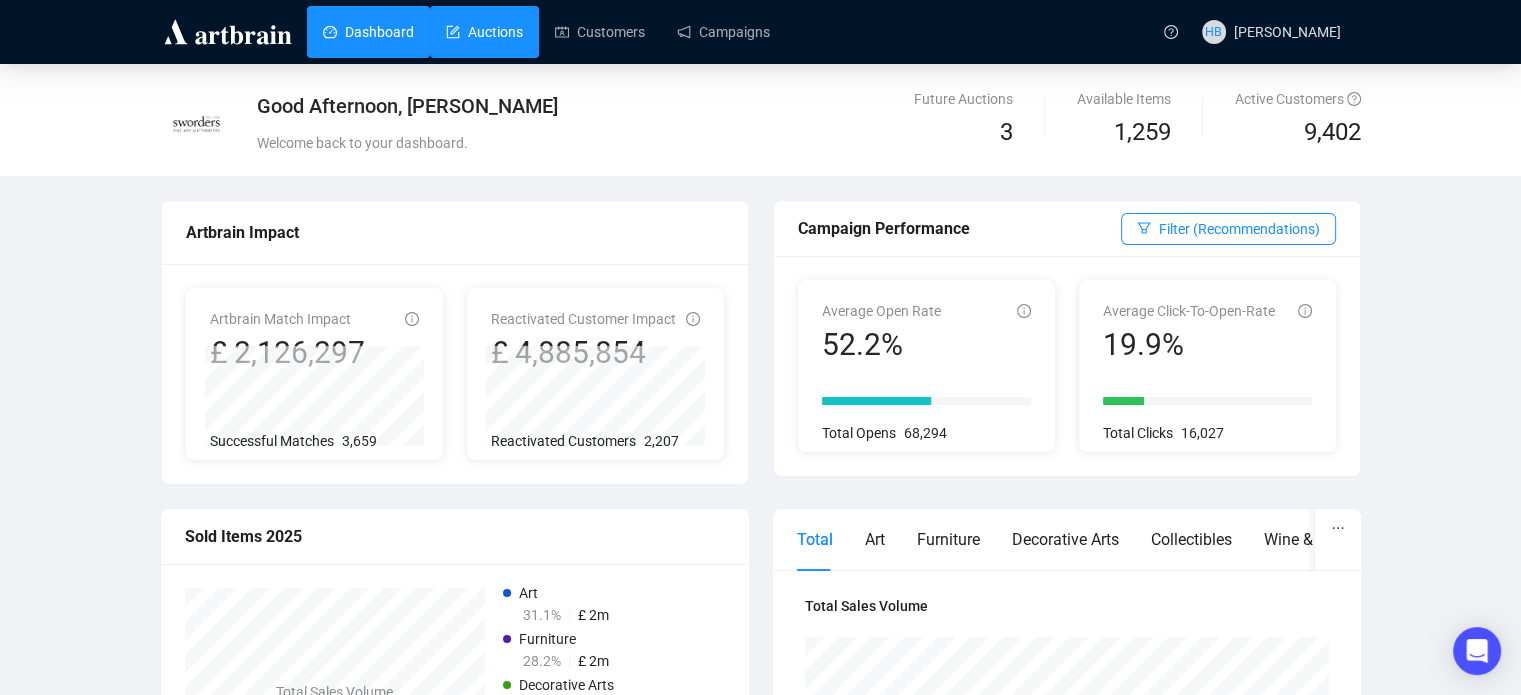 click on "Auctions" at bounding box center [484, 32] 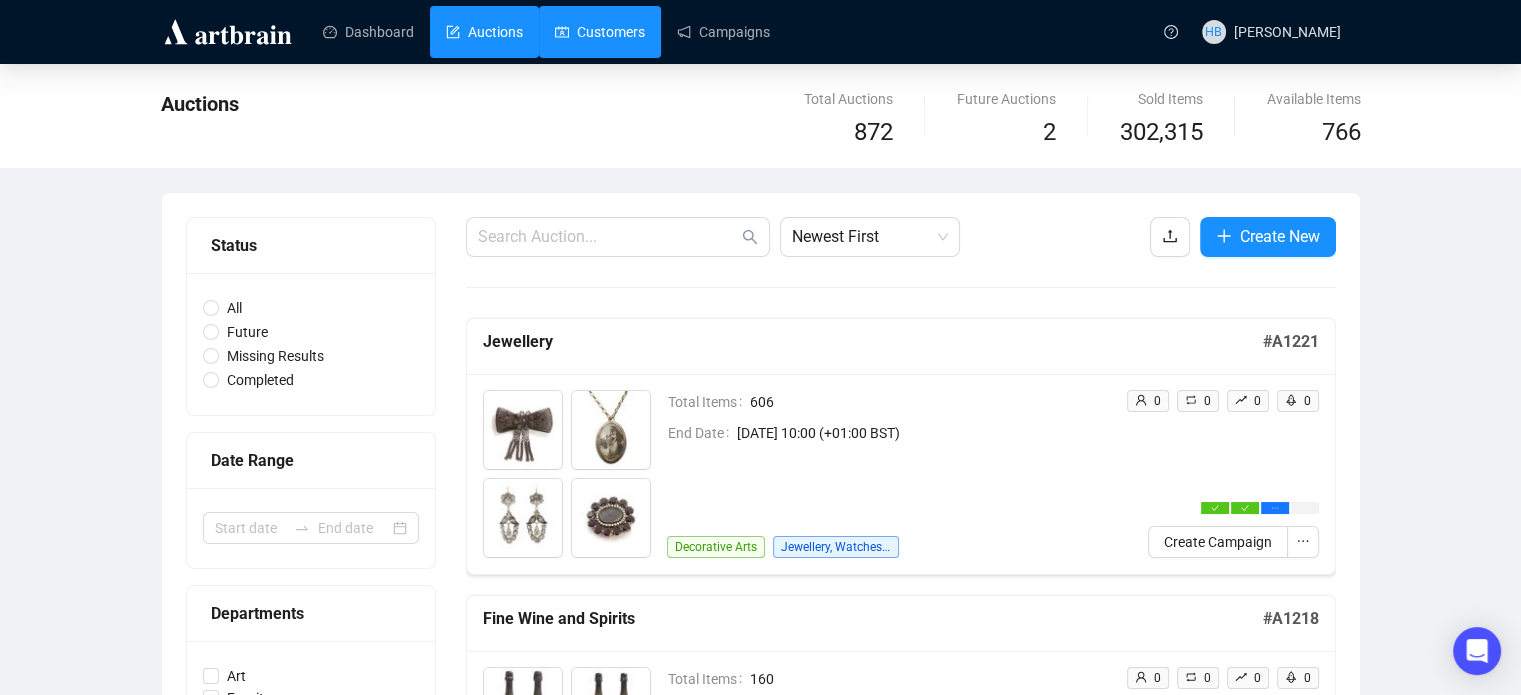 click on "Customers" at bounding box center (600, 32) 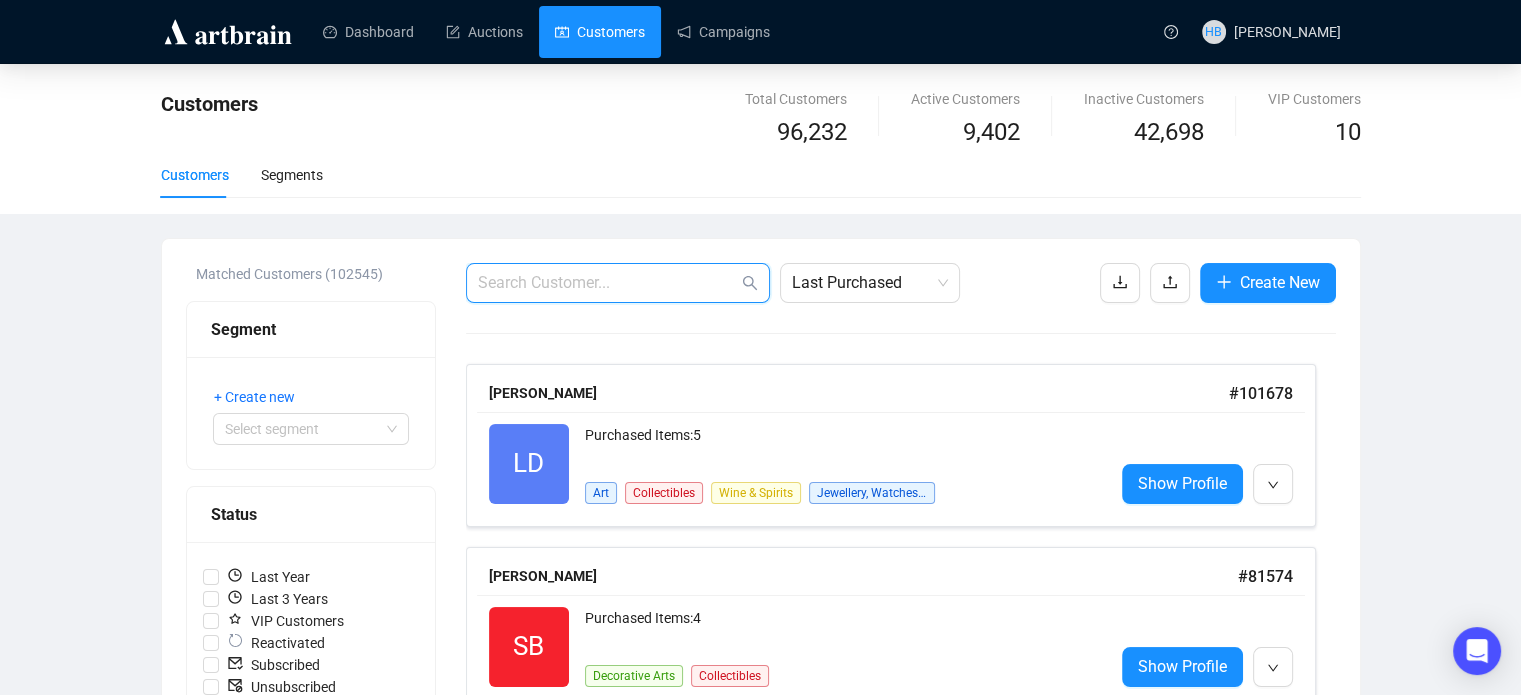 click at bounding box center (608, 283) 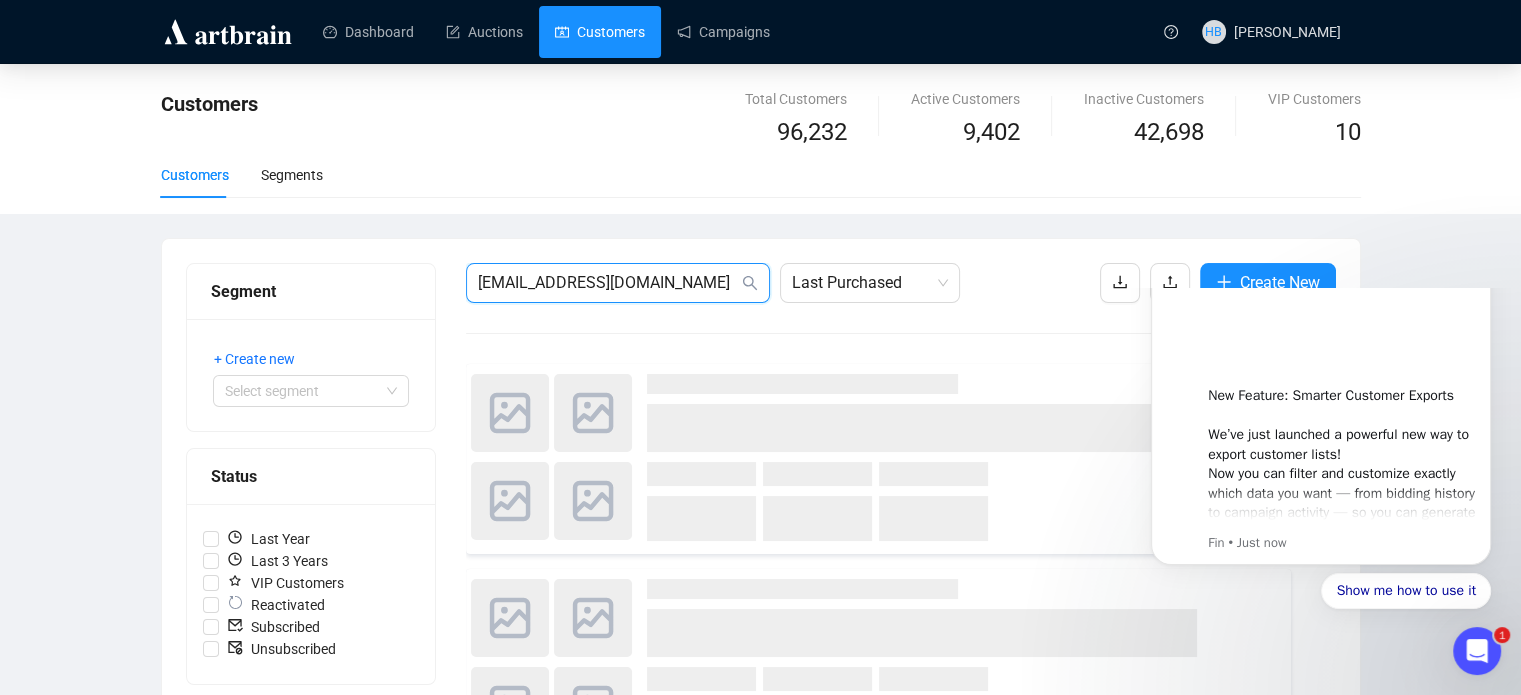 scroll, scrollTop: 0, scrollLeft: 0, axis: both 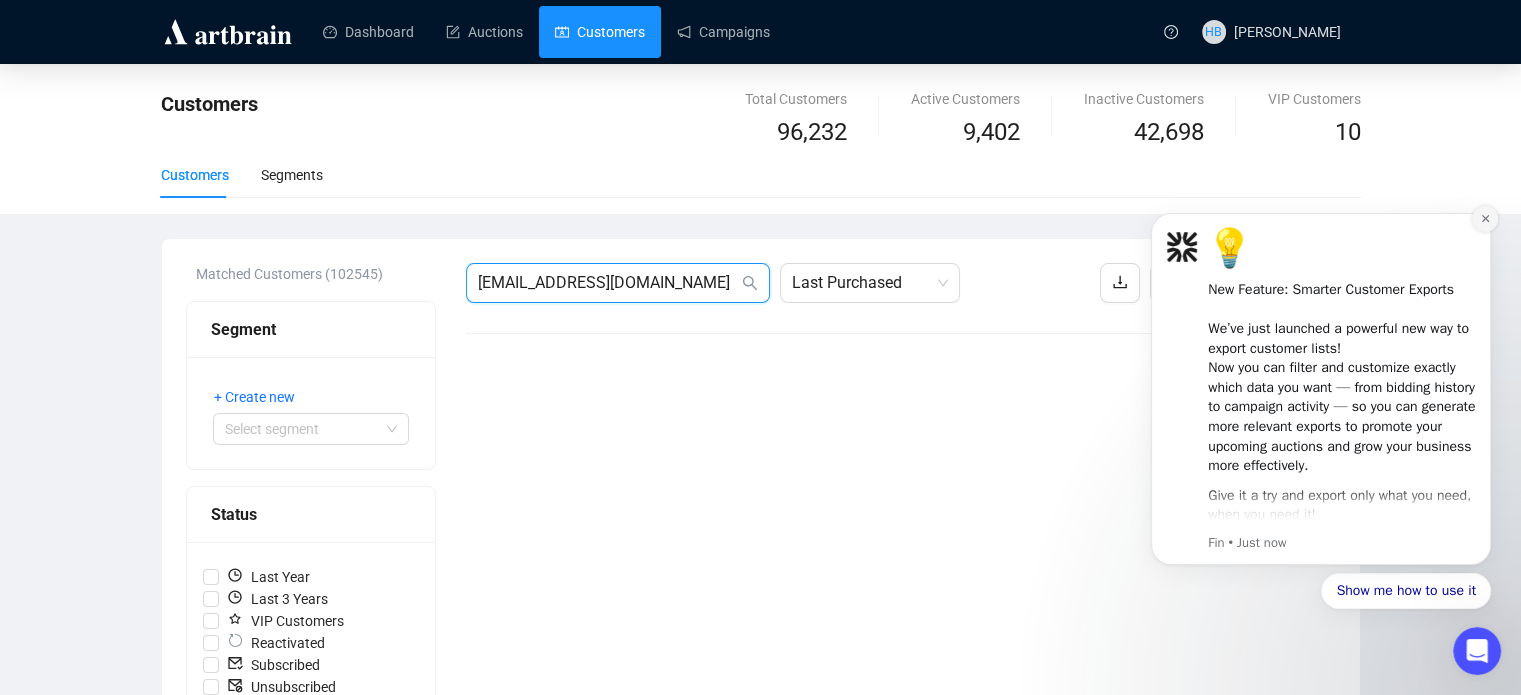 type on "[EMAIL_ADDRESS][DOMAIN_NAME]" 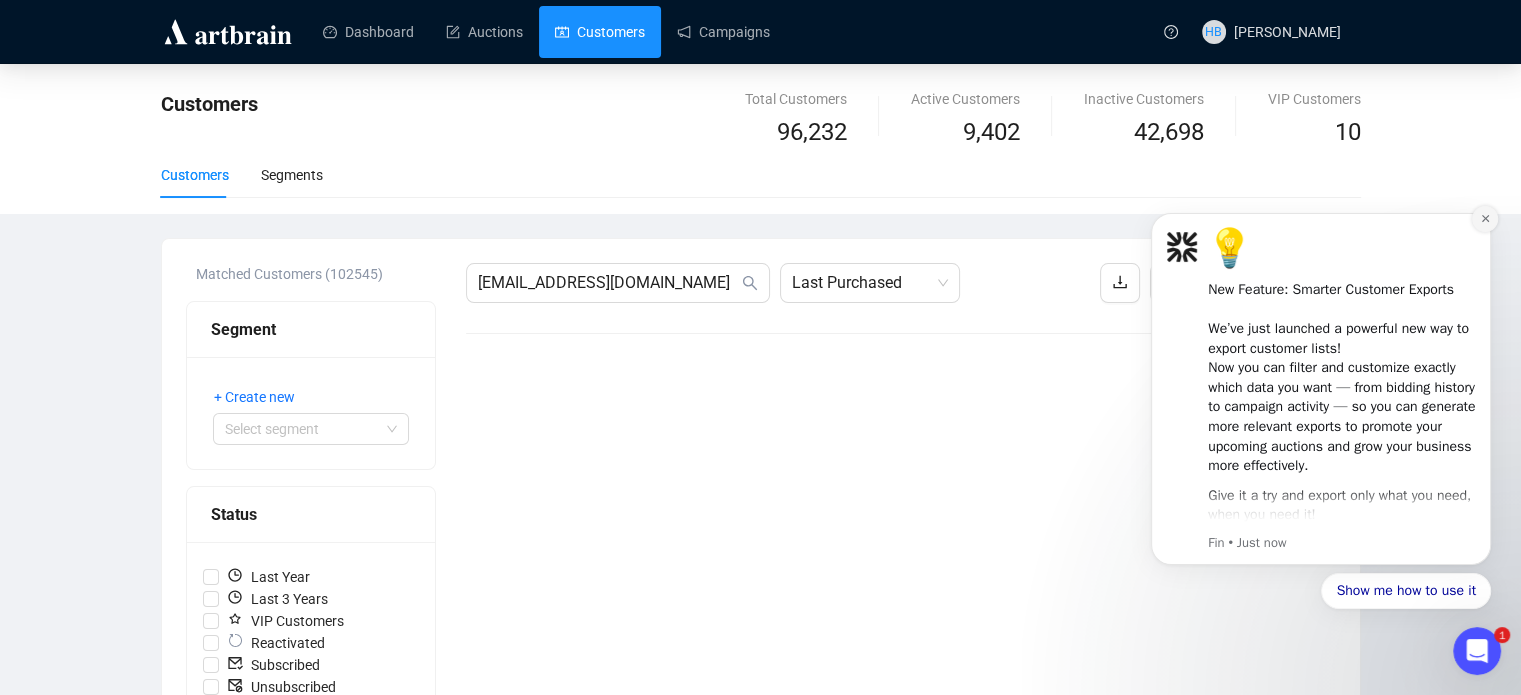 click 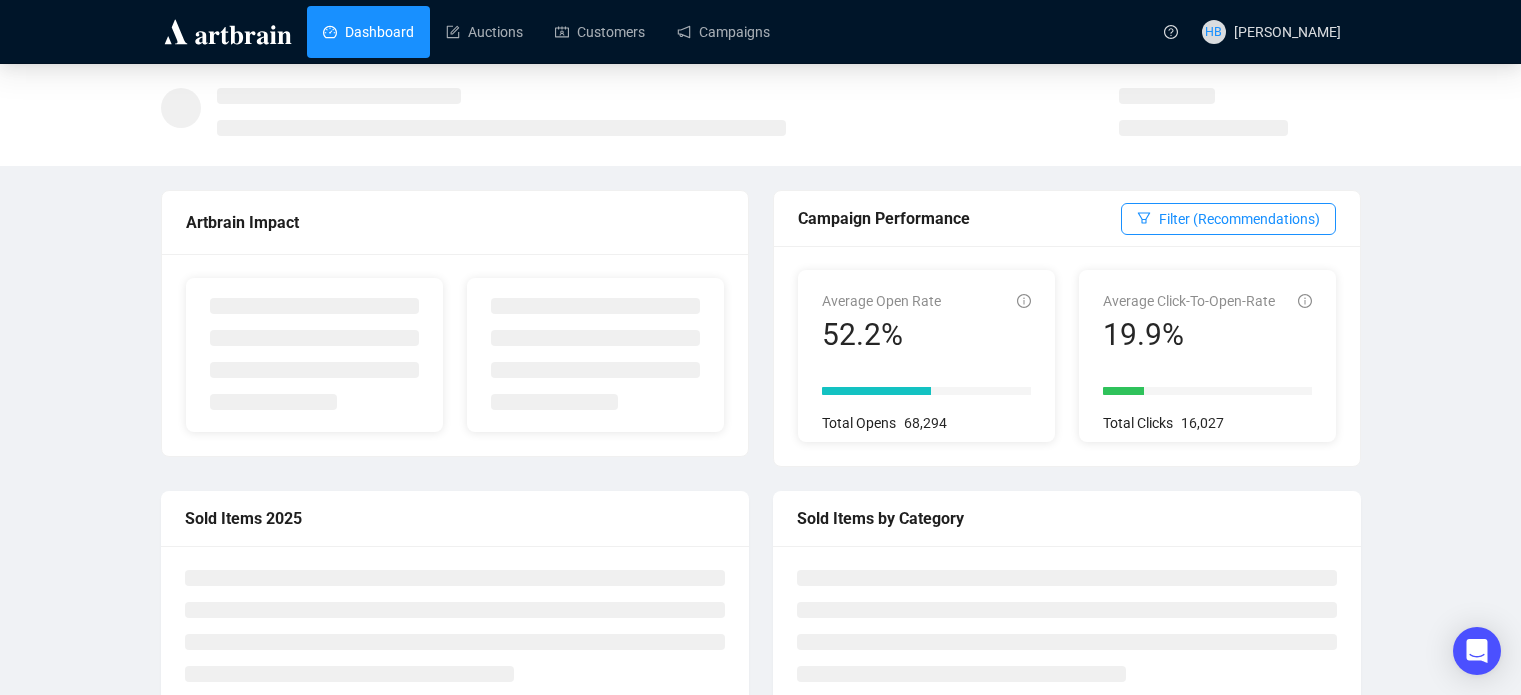 scroll, scrollTop: 0, scrollLeft: 0, axis: both 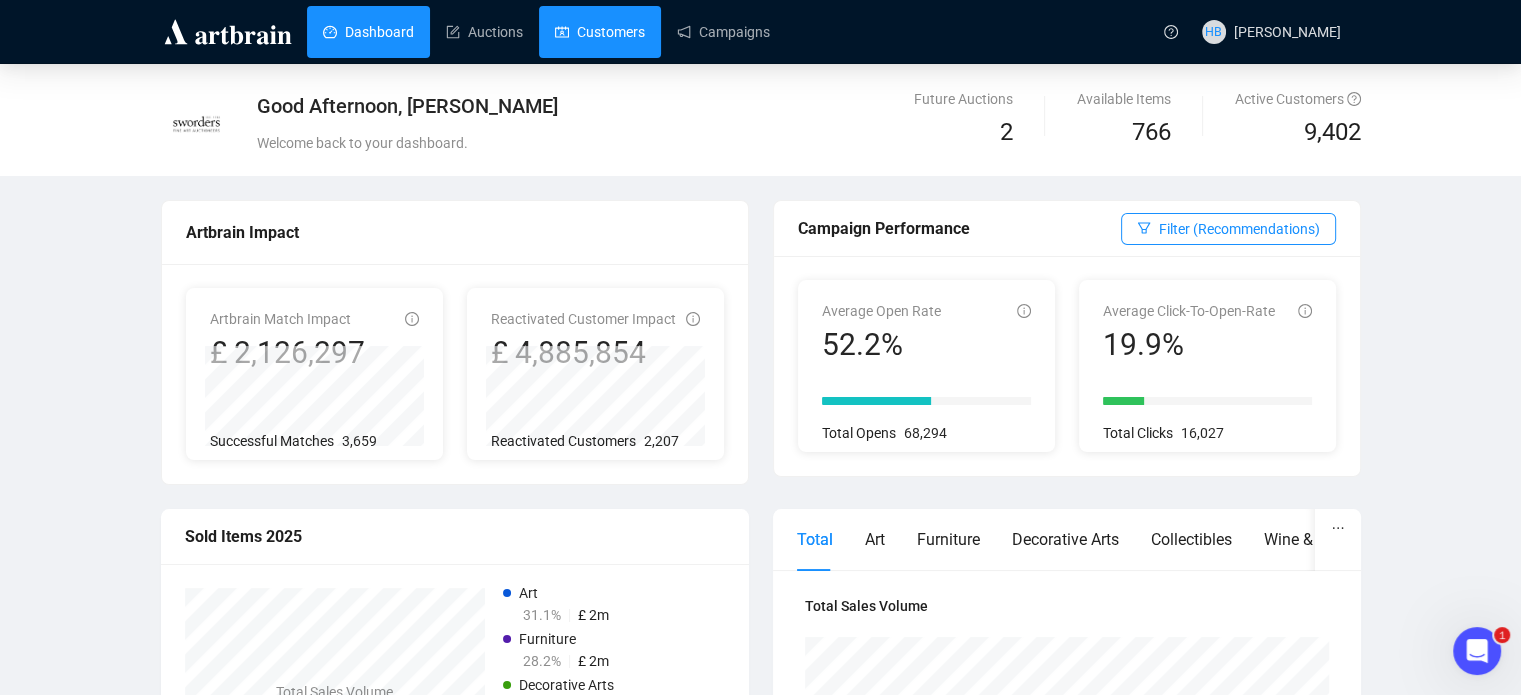 click on "Customers" at bounding box center [600, 32] 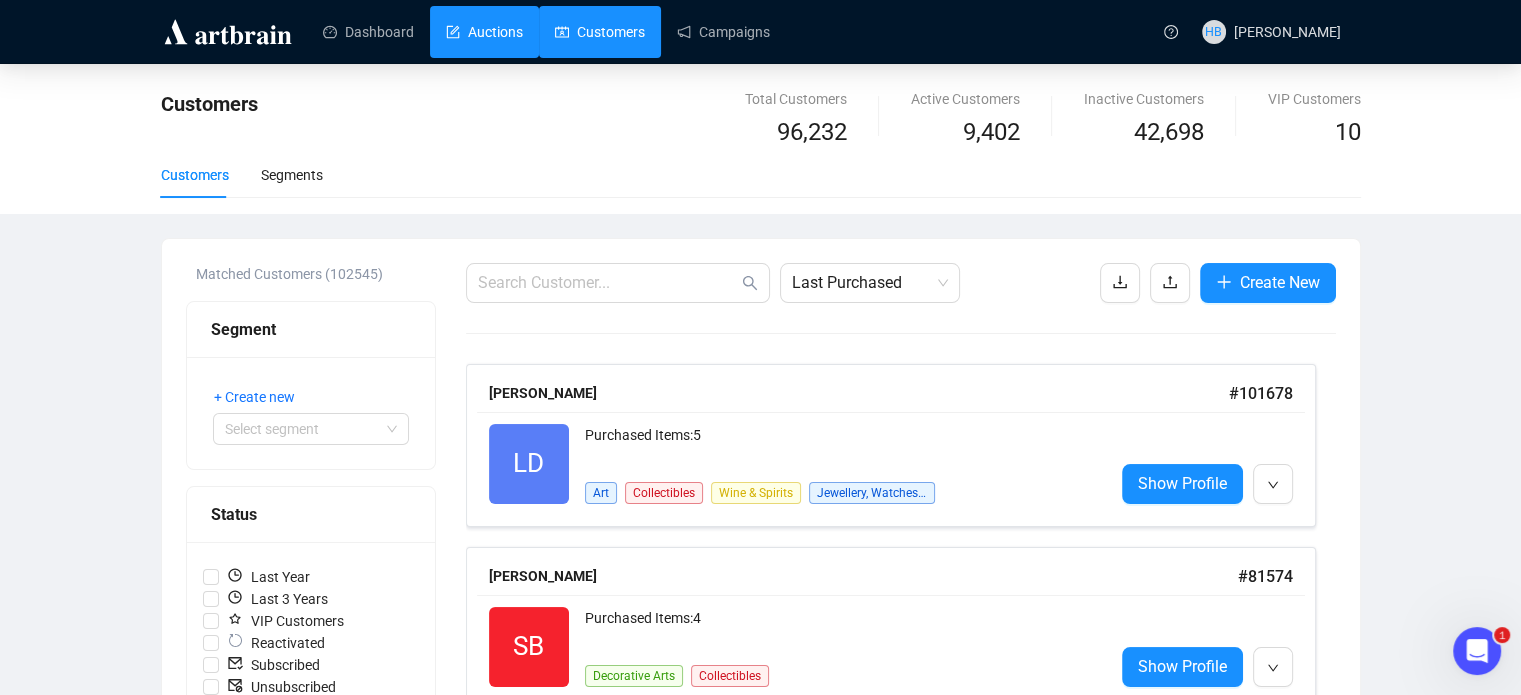 click on "Auctions" at bounding box center (484, 32) 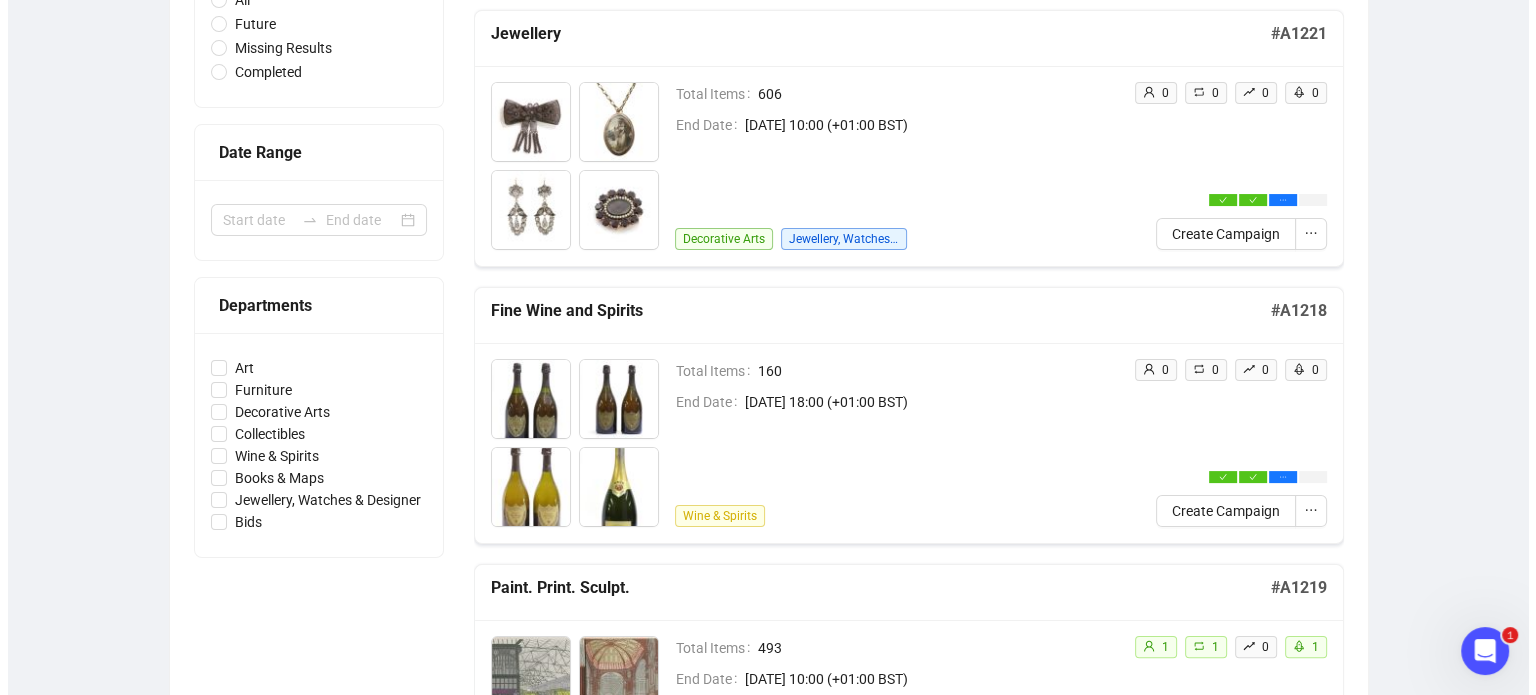scroll, scrollTop: 311, scrollLeft: 0, axis: vertical 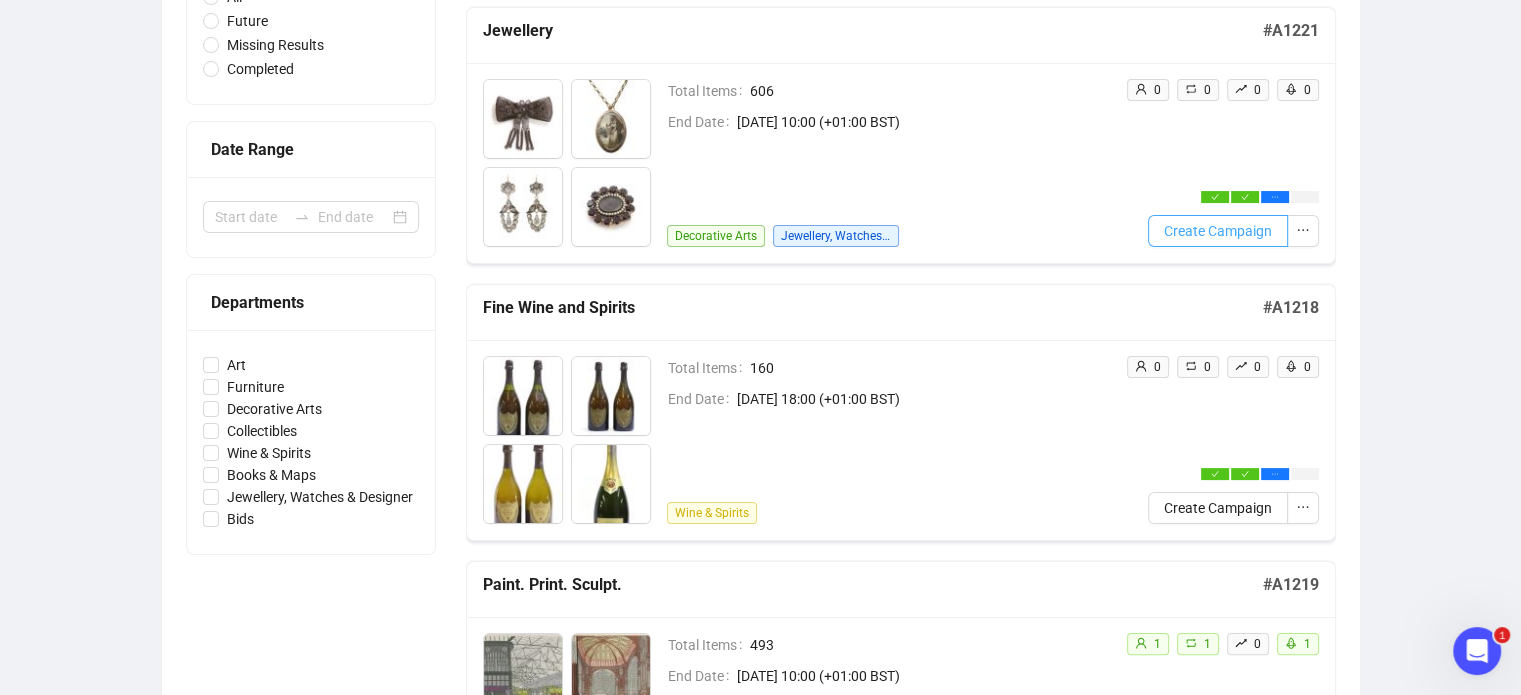 click on "Create Campaign" at bounding box center [1218, 231] 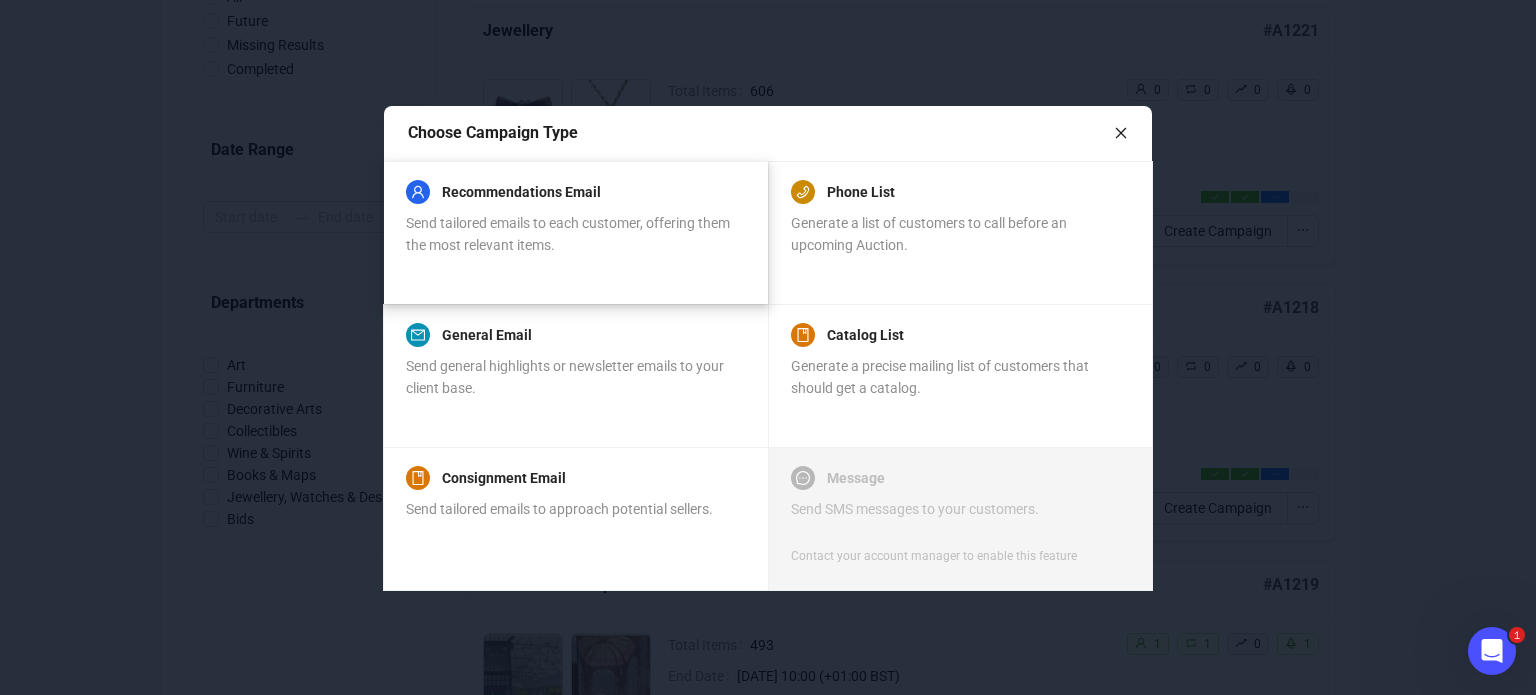 click on "Send tailored emails to each customer, offering them the most relevant items." at bounding box center [568, 234] 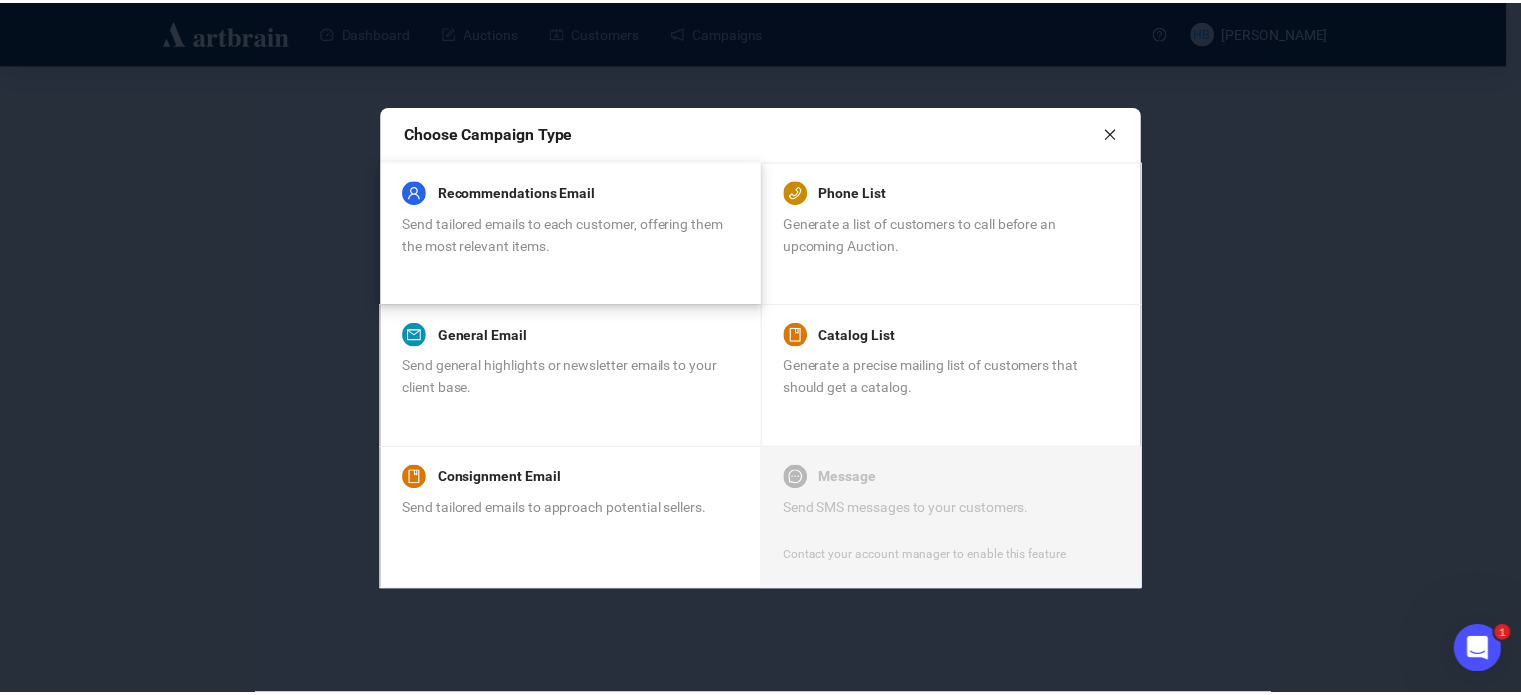 scroll, scrollTop: 0, scrollLeft: 0, axis: both 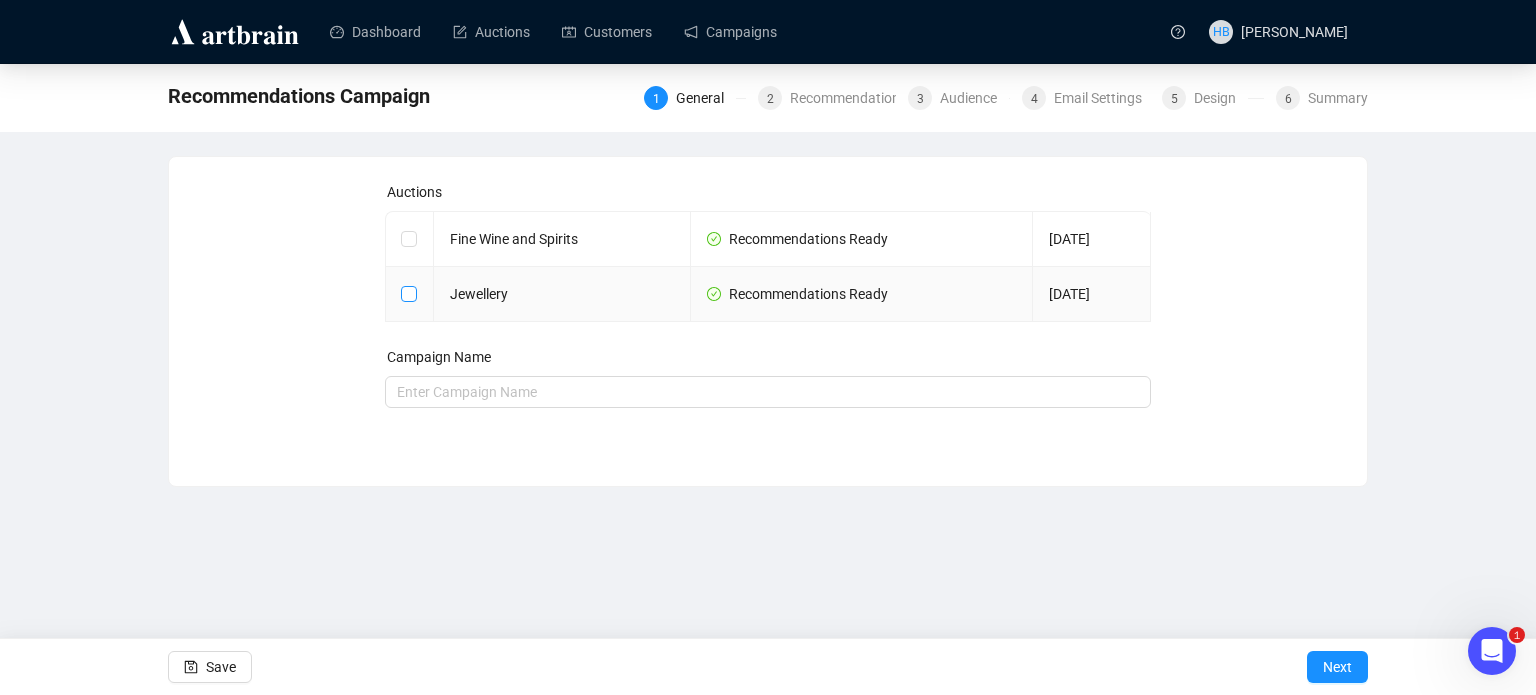 click at bounding box center [408, 293] 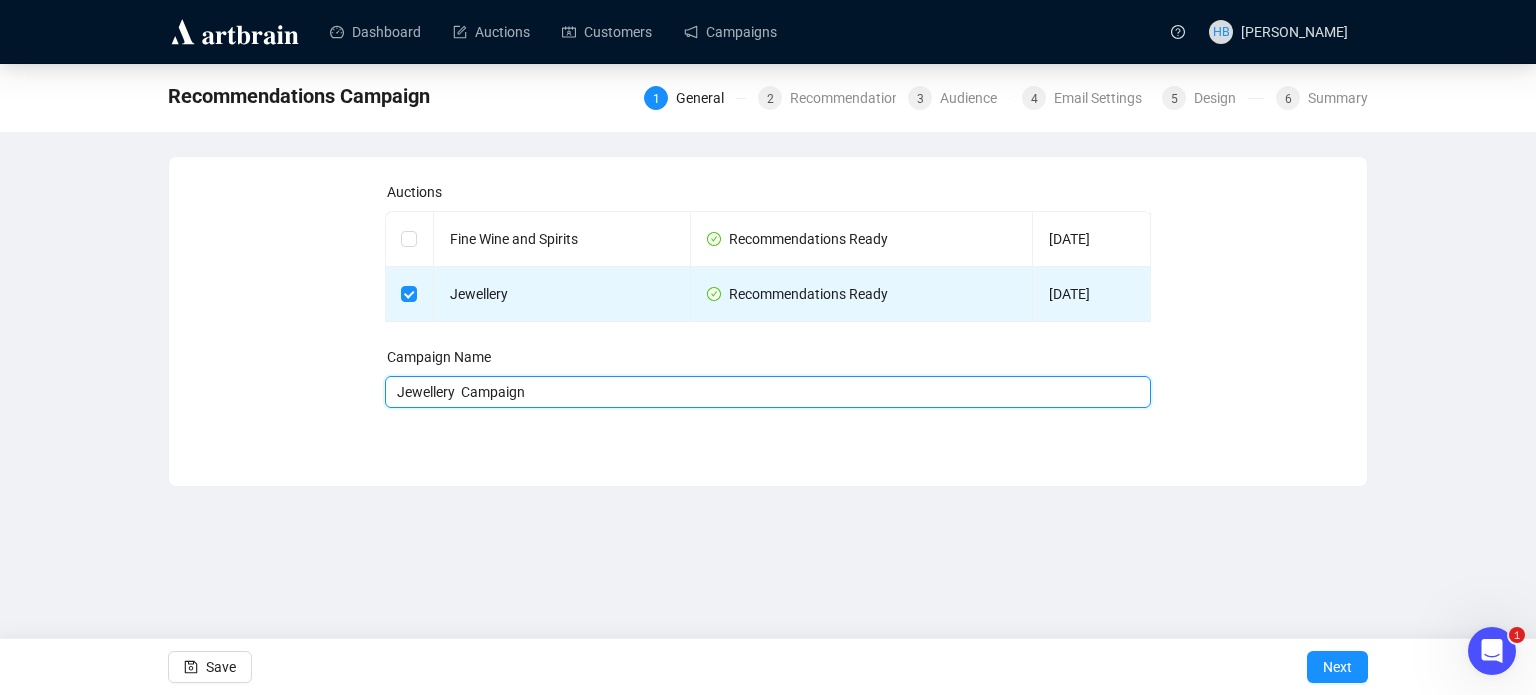 click on "Jewellery  Campaign" at bounding box center (768, 392) 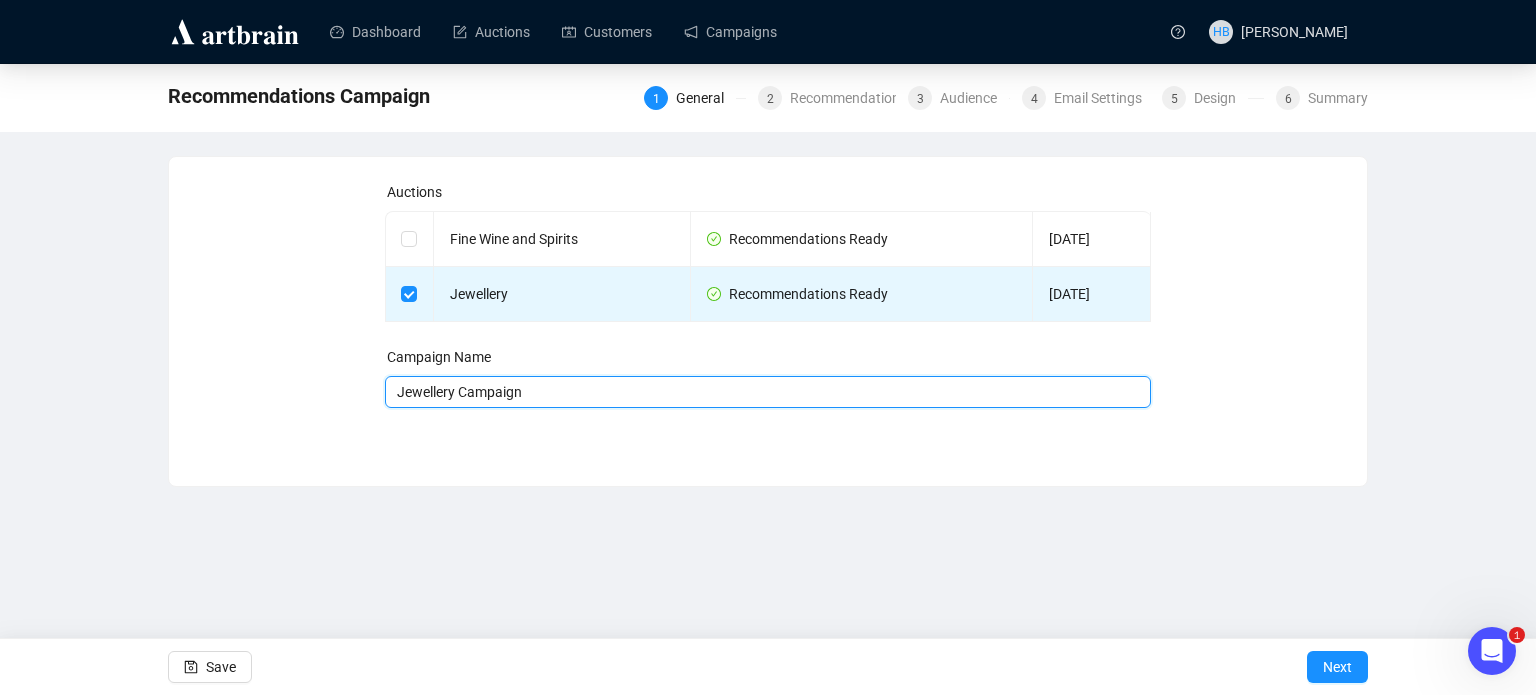 click on "Jewellery Campaign" at bounding box center [768, 392] 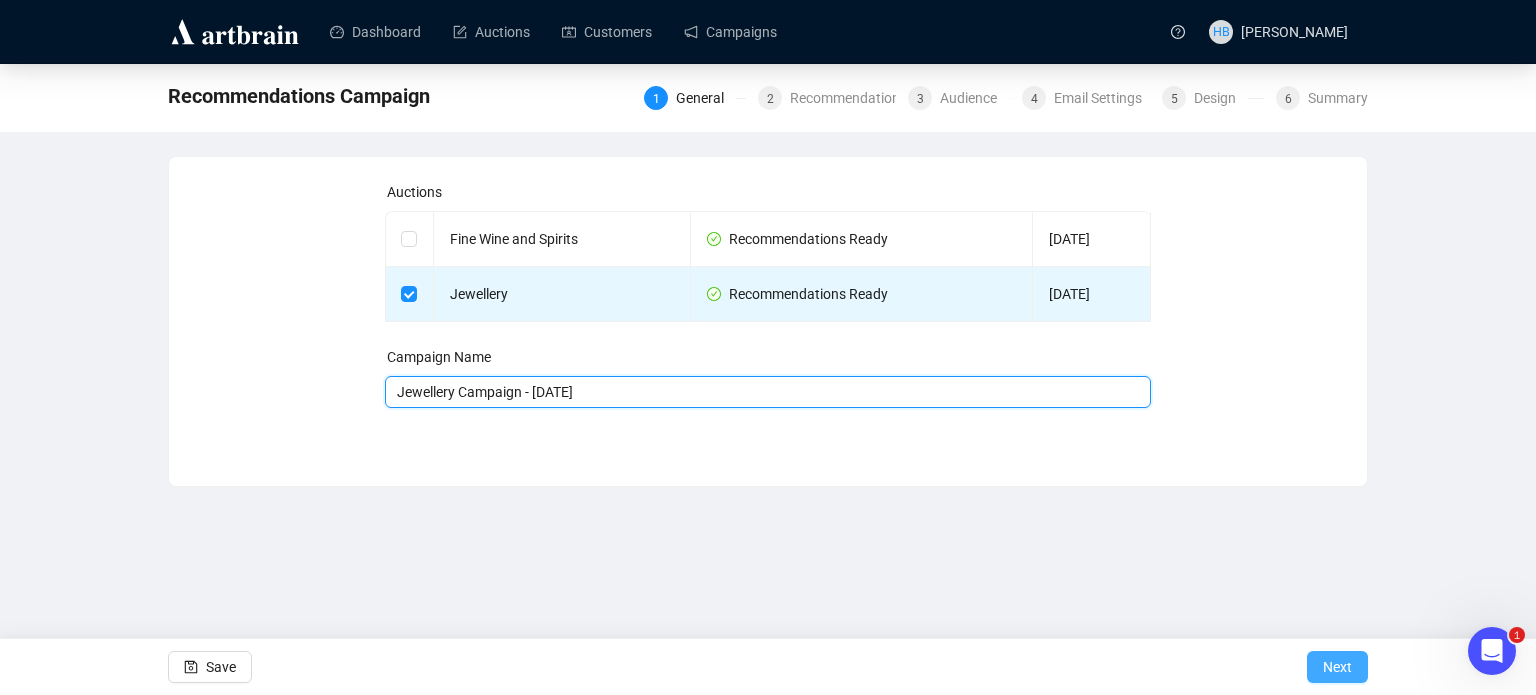 type on "Jewellery Campaign - July 2025" 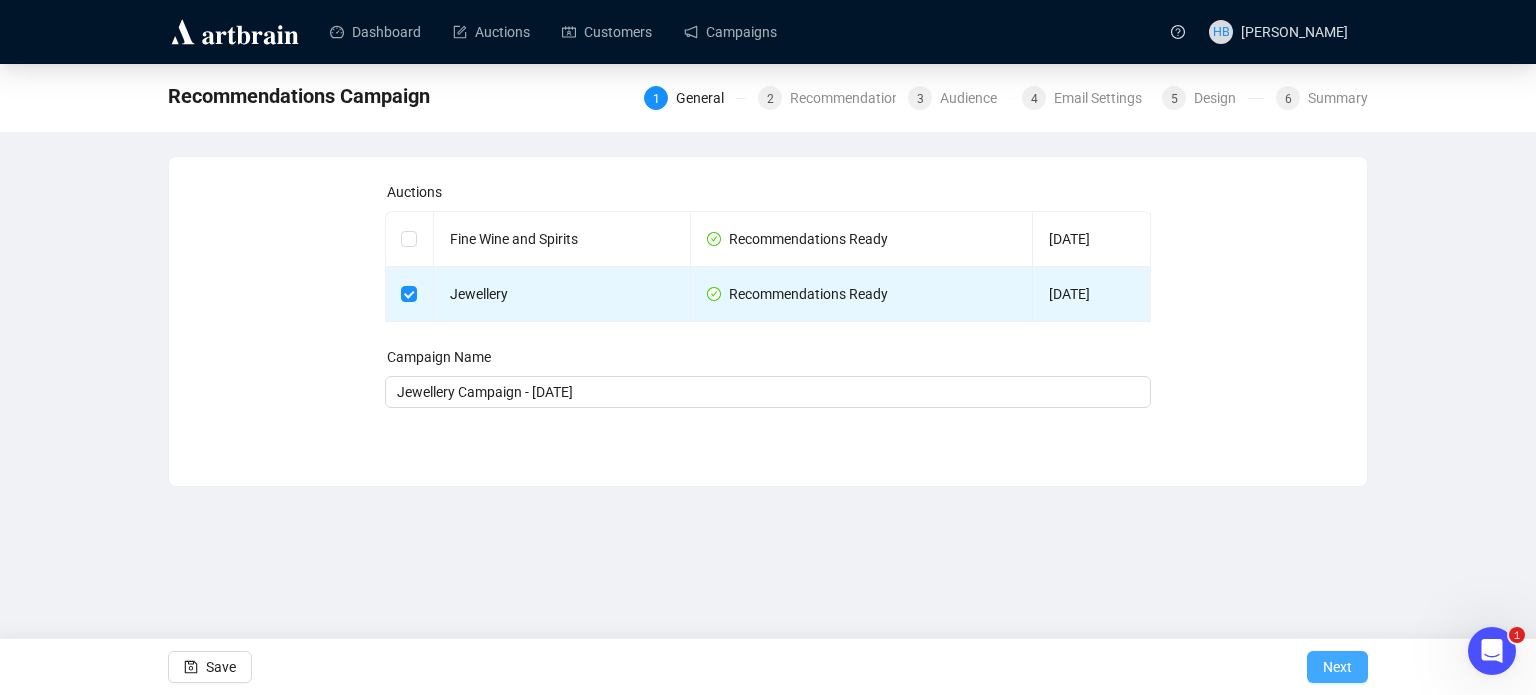 click on "Next" at bounding box center (1337, 667) 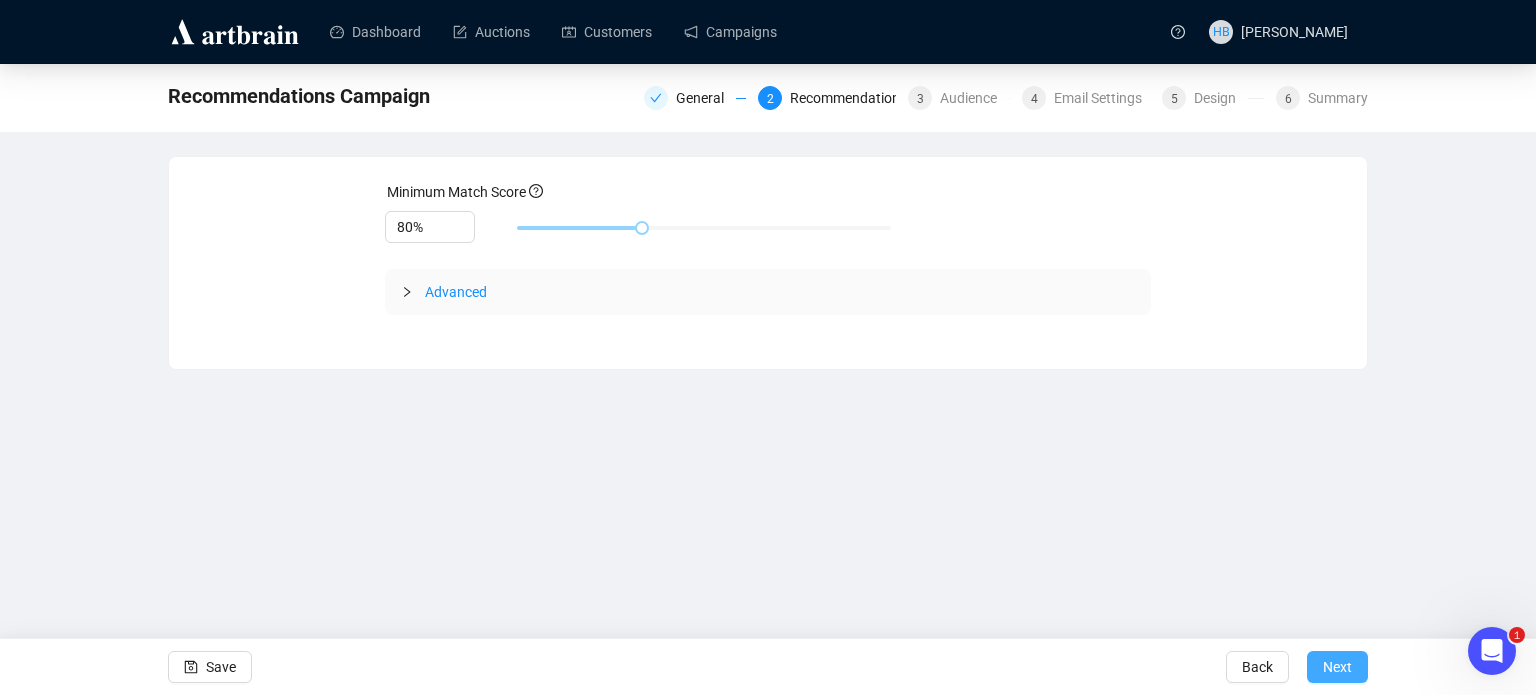 click on "Next" at bounding box center (1337, 667) 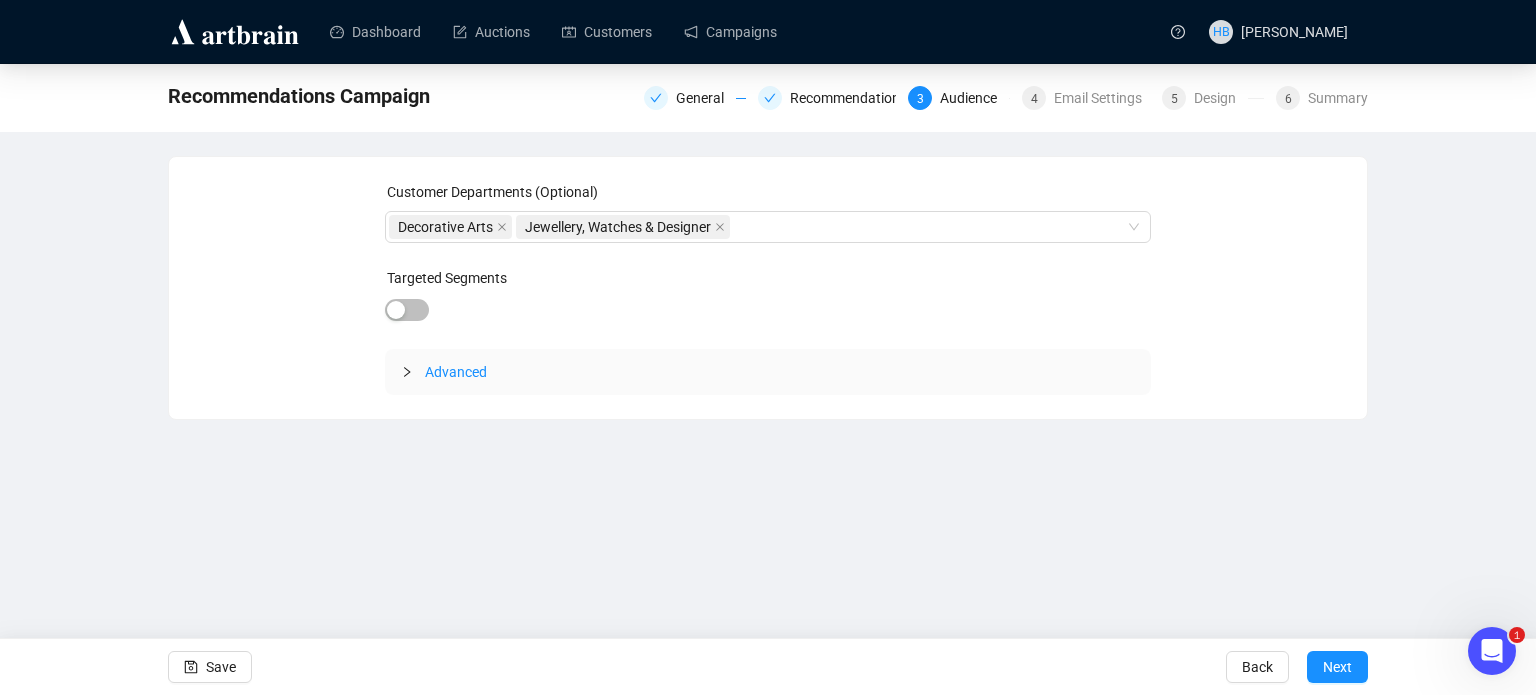 click on "Next" at bounding box center [1337, 667] 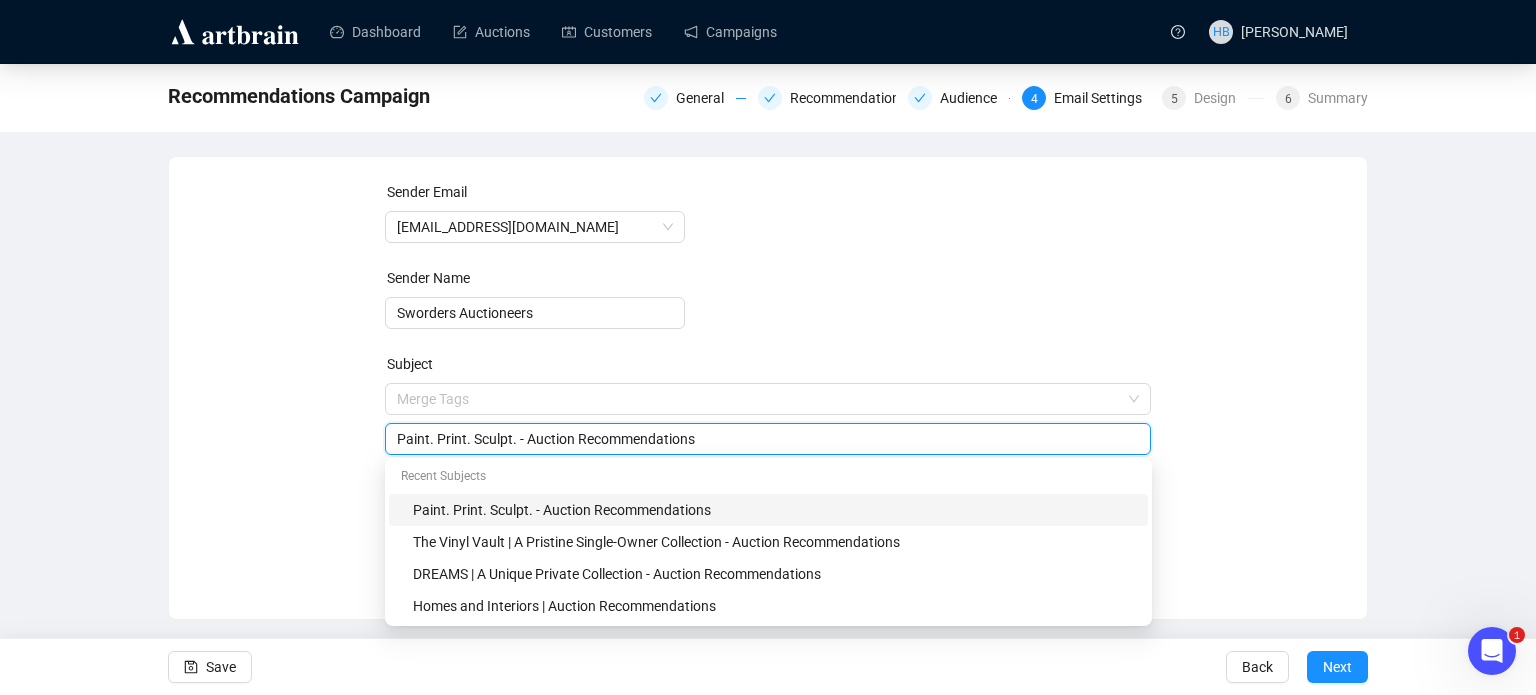 drag, startPoint x: 510, startPoint y: 400, endPoint x: 351, endPoint y: 415, distance: 159.70598 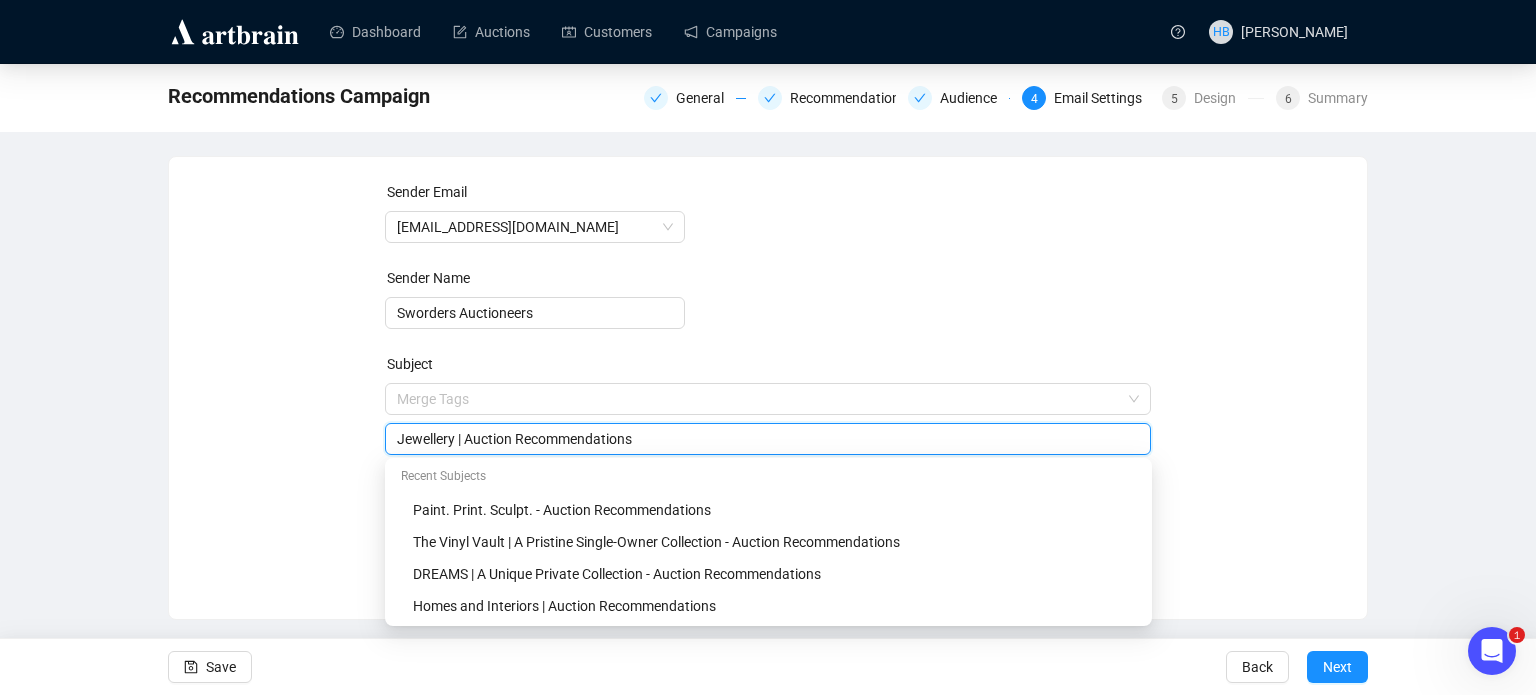 type on "Jewellery | Auction Recommendations" 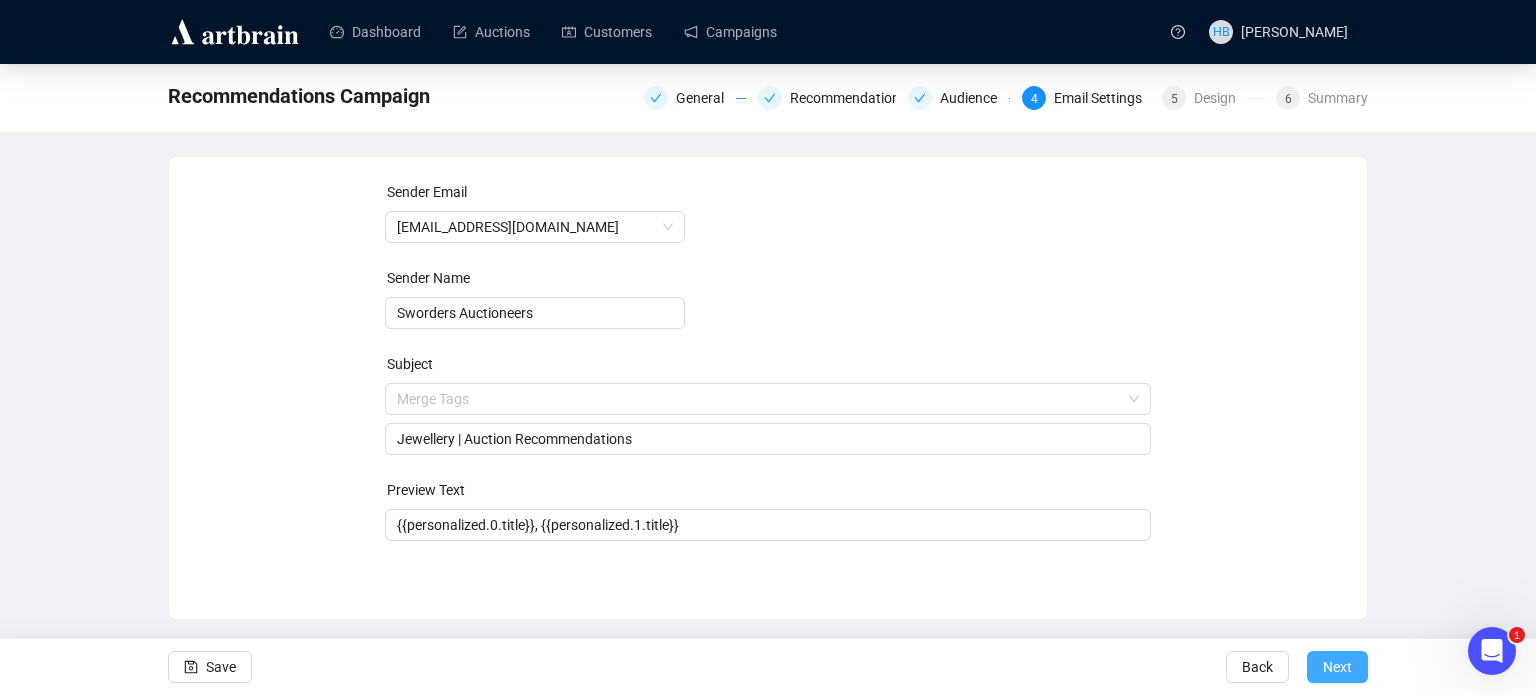 click on "Next" at bounding box center [1337, 667] 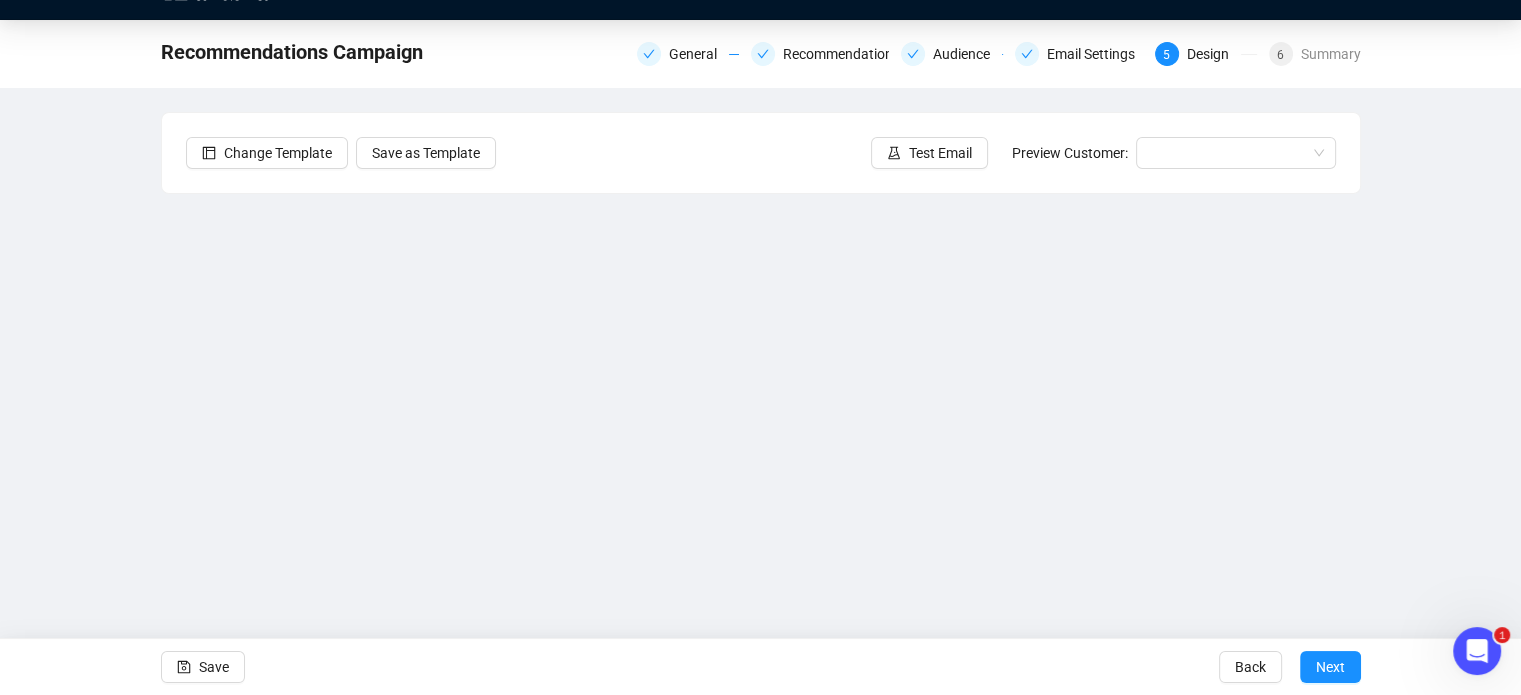 scroll, scrollTop: 48, scrollLeft: 0, axis: vertical 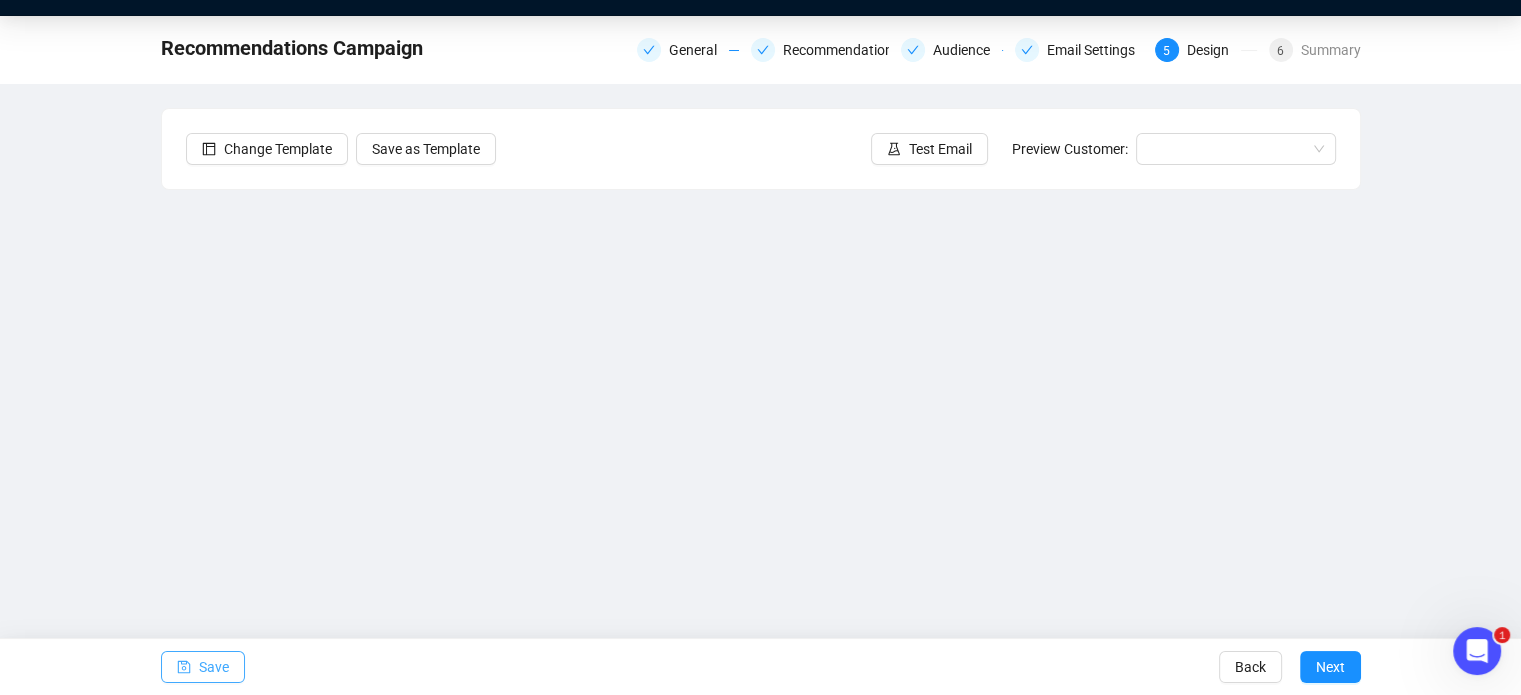 click on "Save" at bounding box center (214, 667) 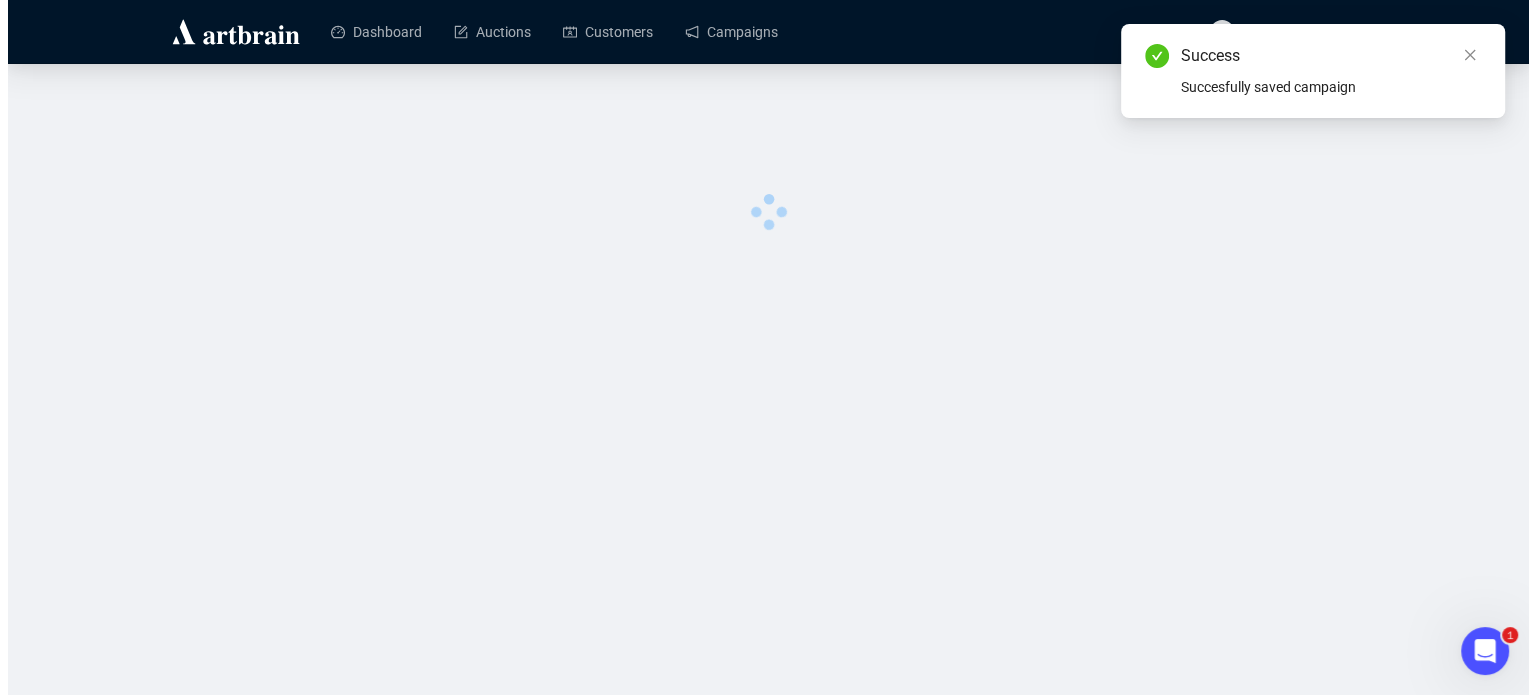 scroll, scrollTop: 0, scrollLeft: 0, axis: both 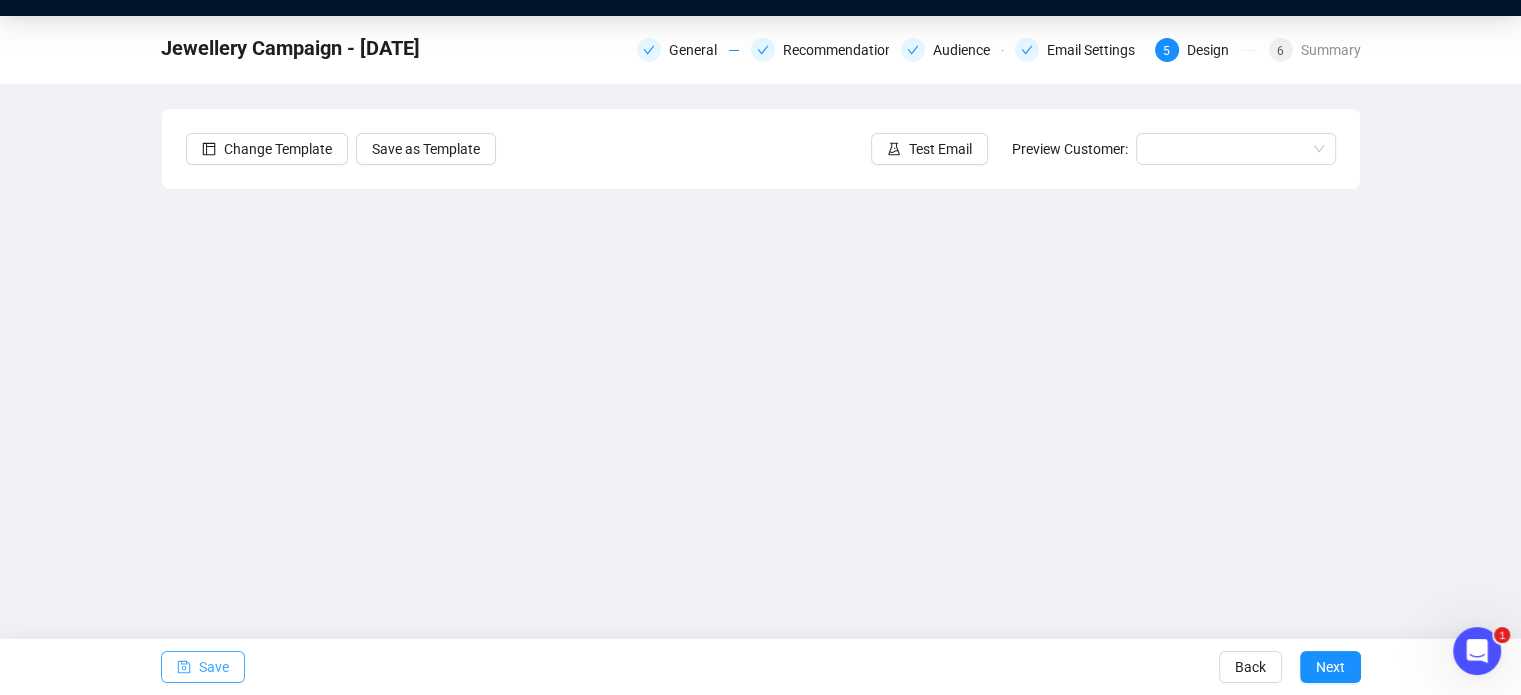 click 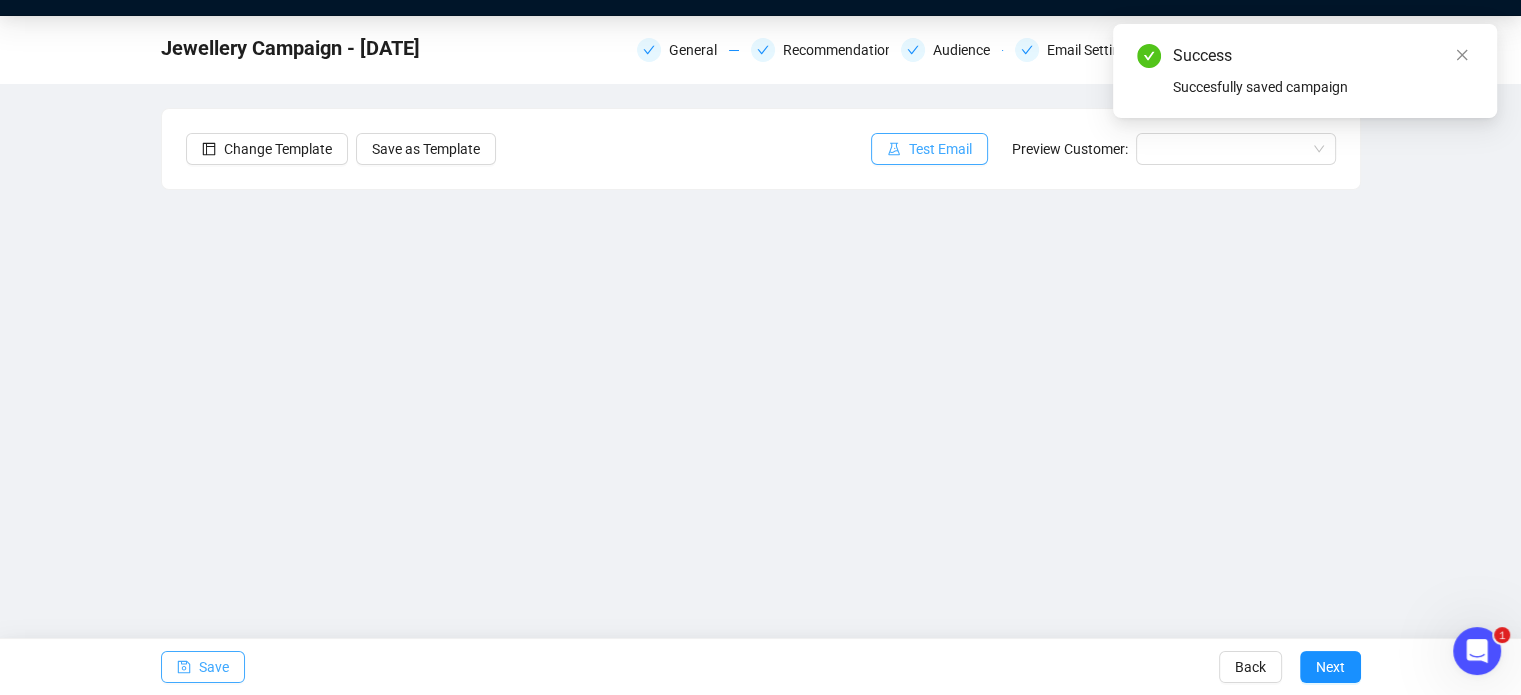 click on "Test Email" at bounding box center (940, 149) 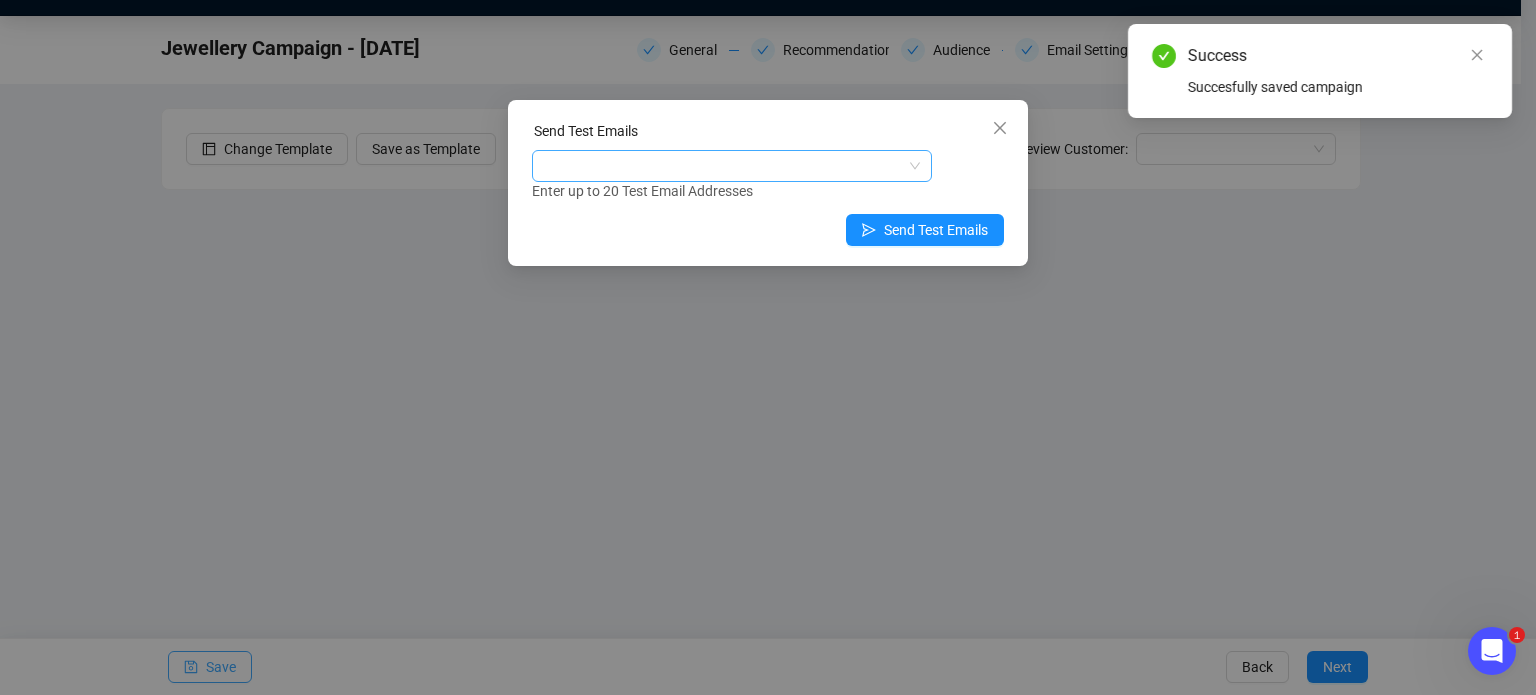 click at bounding box center (721, 166) 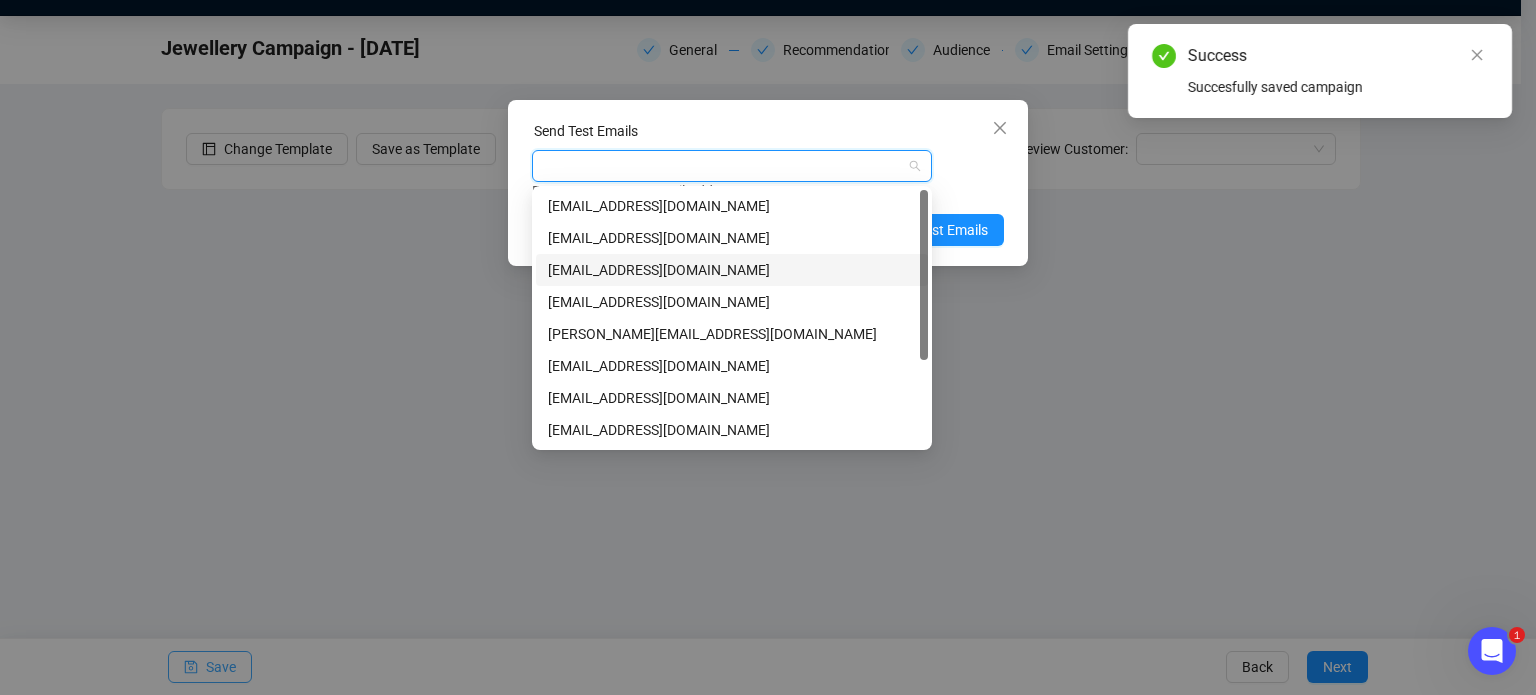 click on "louisamarriott@sworder.co.uk" at bounding box center (732, 270) 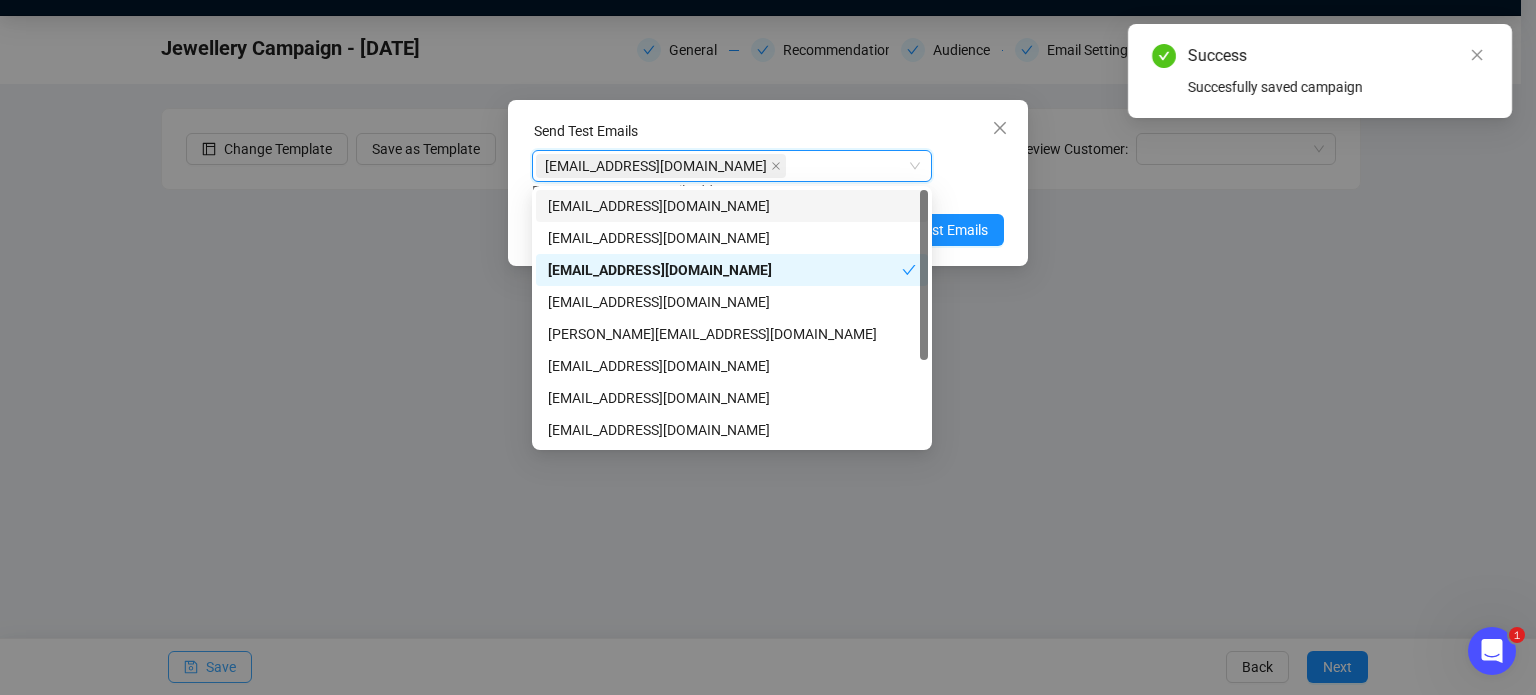 click on "Enter up to 20 Test Email Addresses" at bounding box center [768, 191] 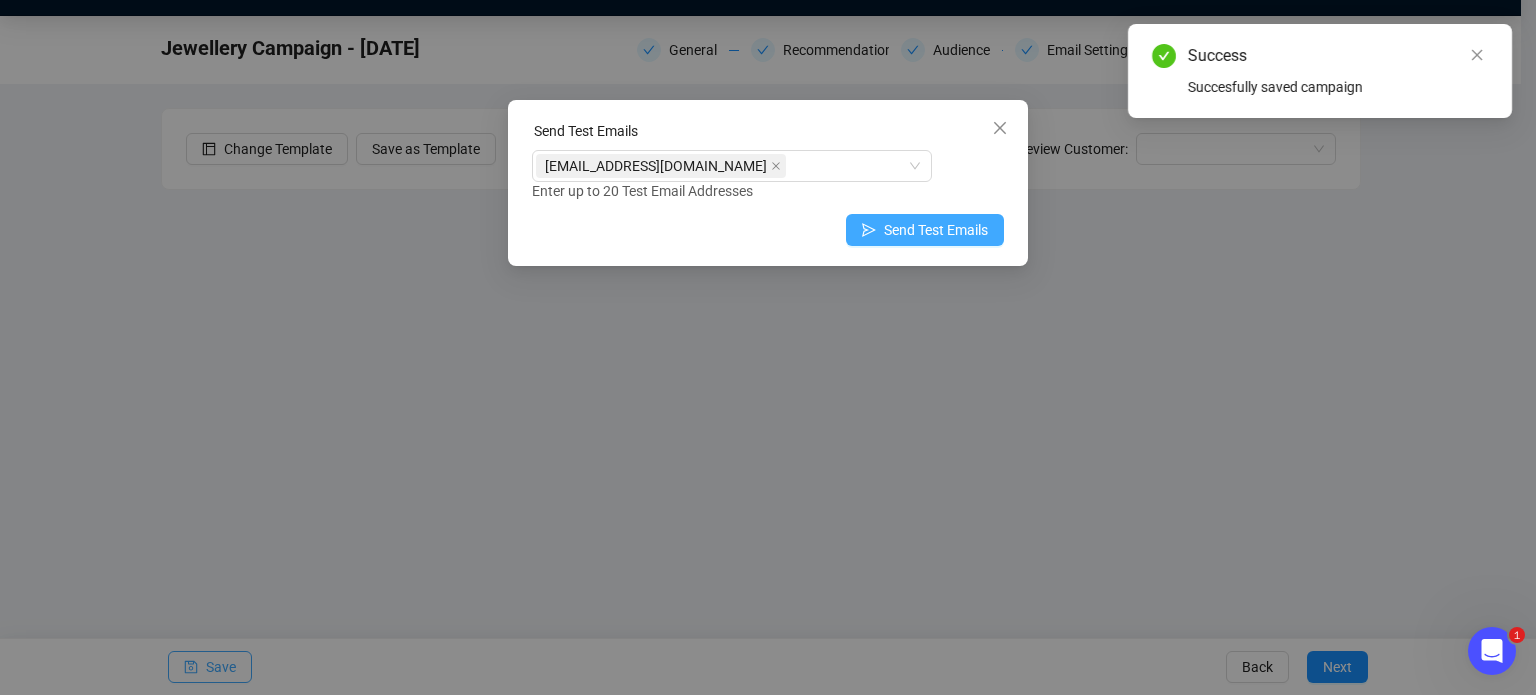 click on "Send Test Emails" at bounding box center (936, 230) 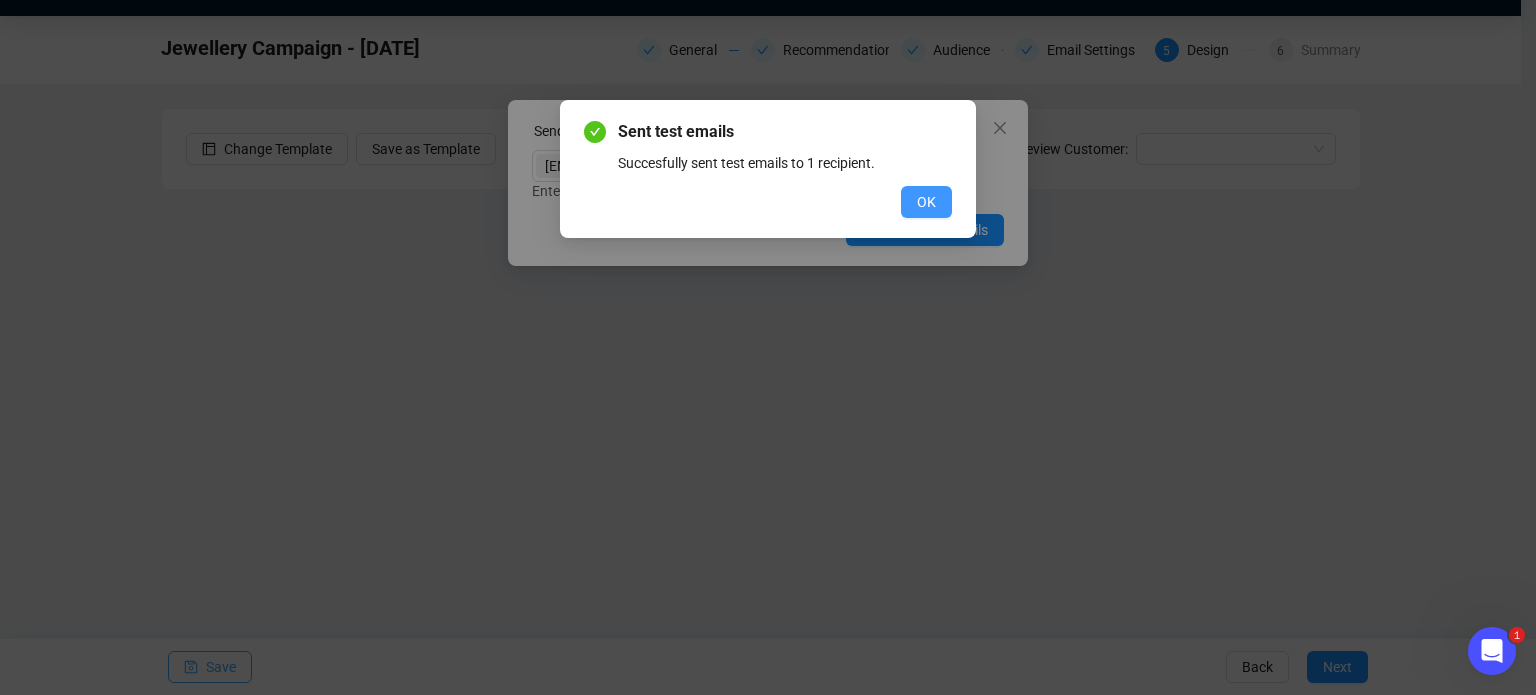 click on "OK" at bounding box center [926, 202] 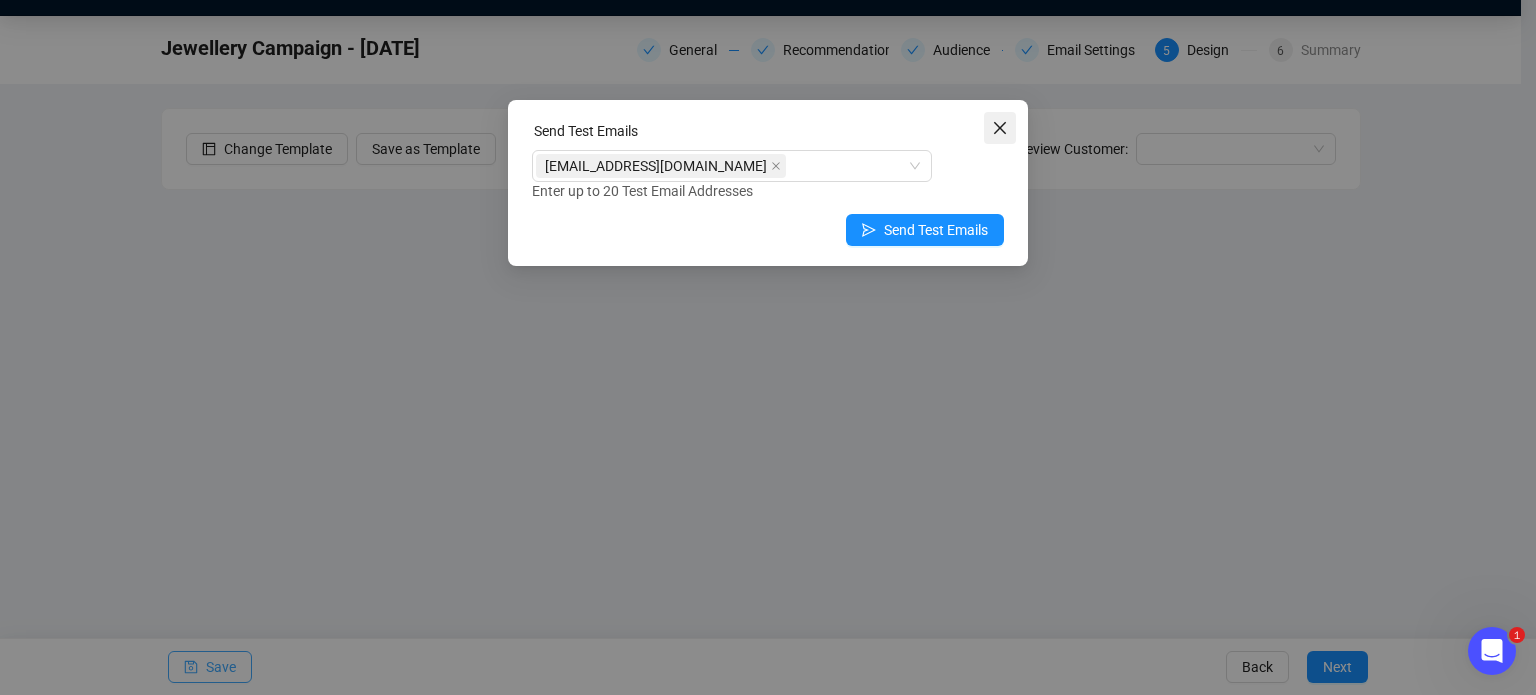 click 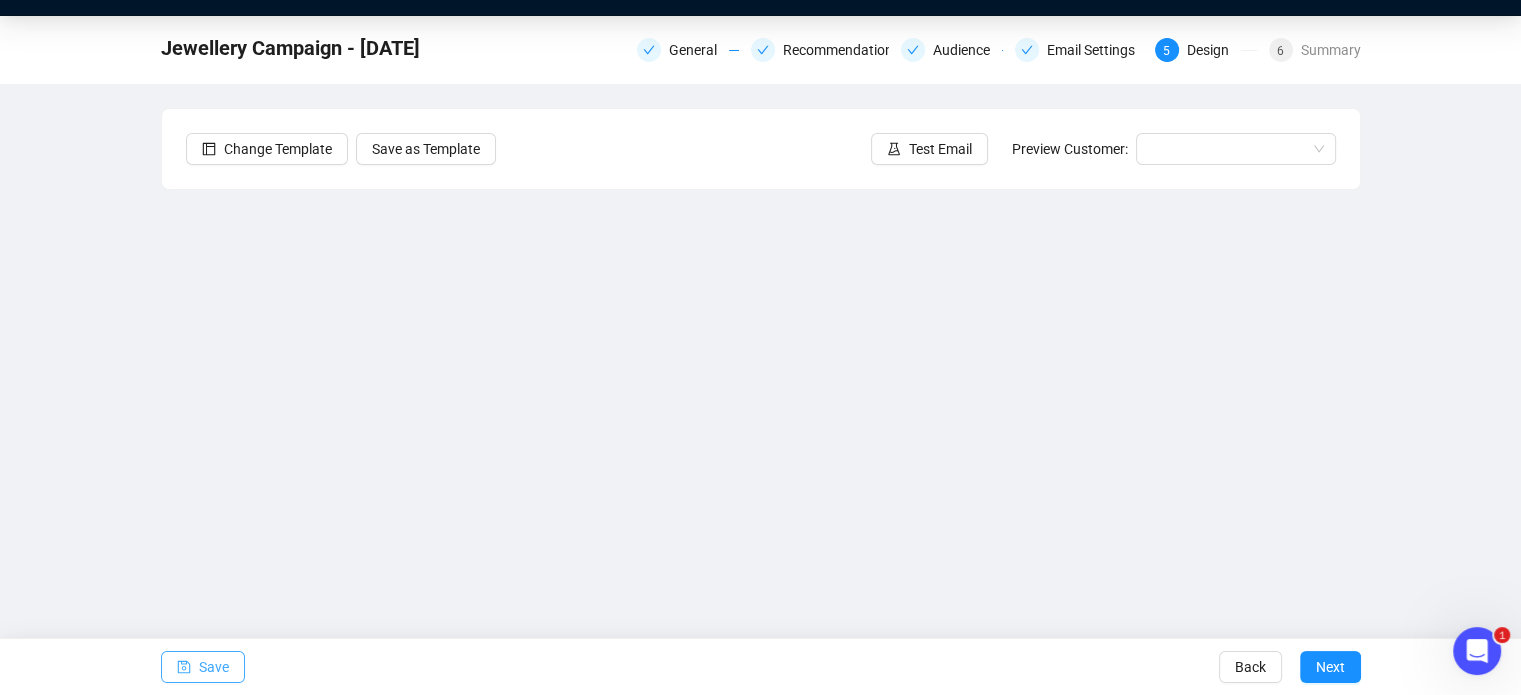 click on "Save" at bounding box center [214, 667] 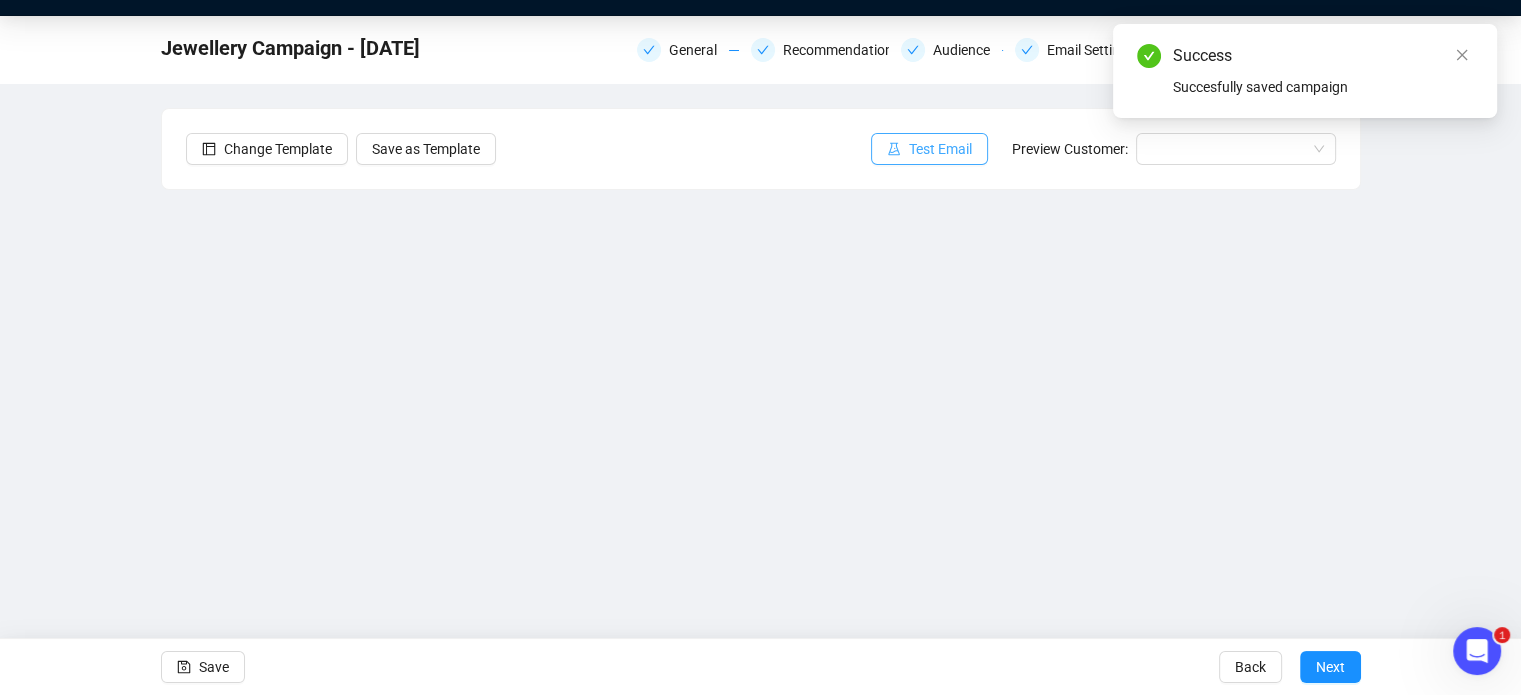click on "Test Email" at bounding box center [940, 149] 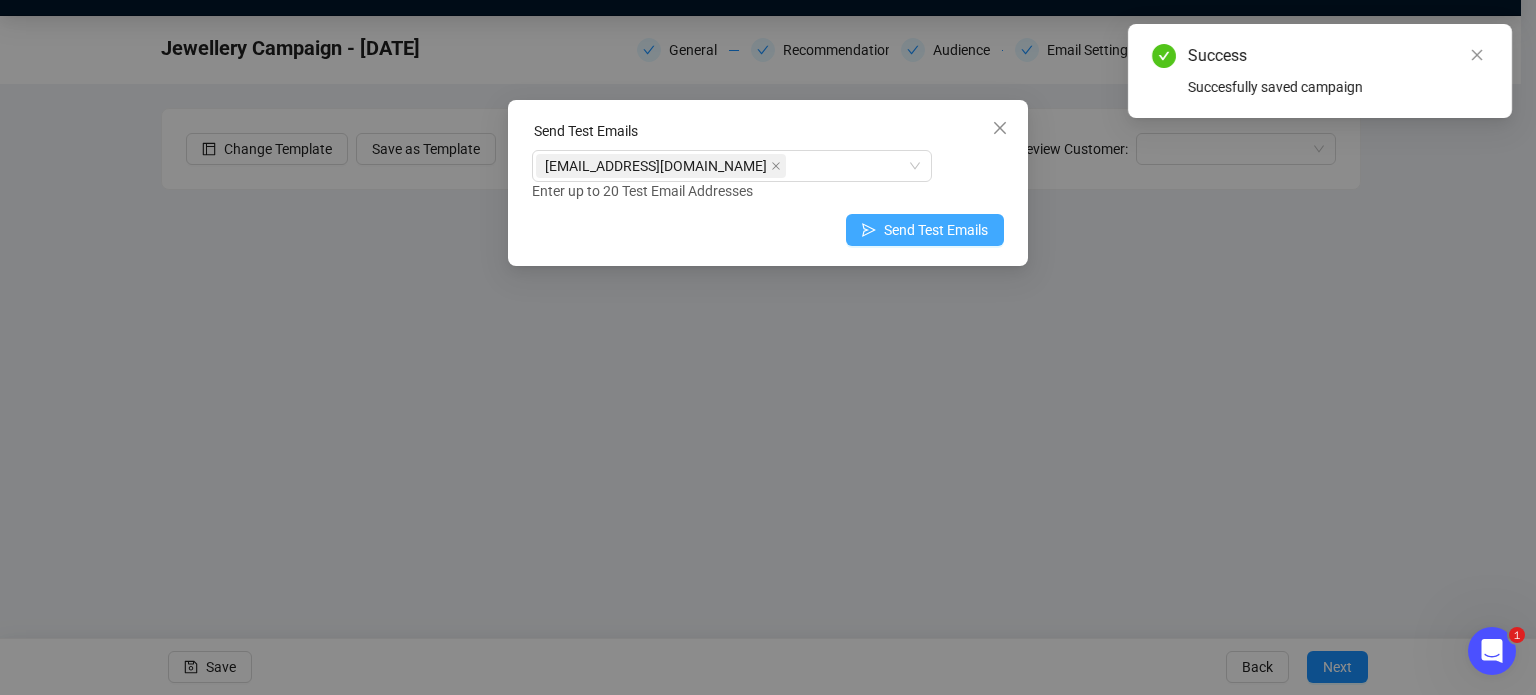 click on "Send Test Emails" at bounding box center [936, 230] 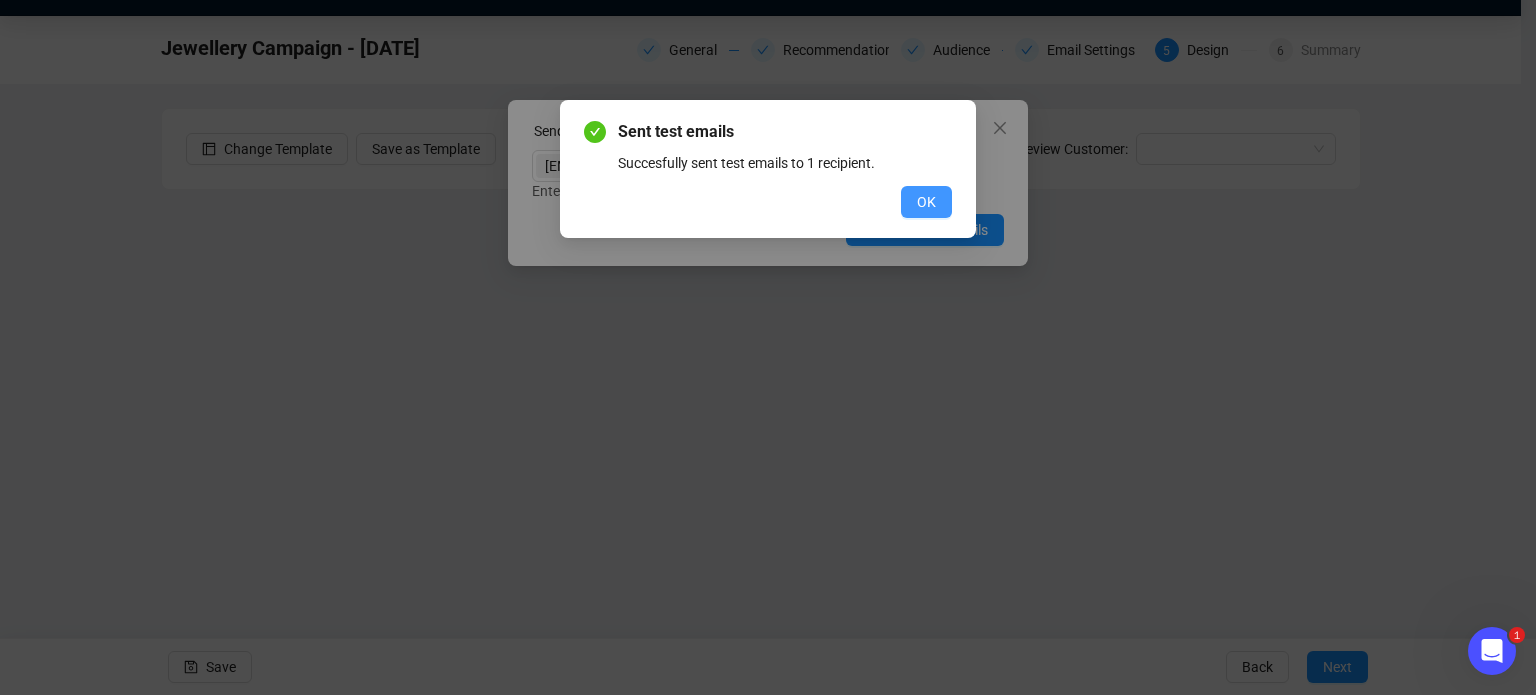 click on "OK" at bounding box center [926, 202] 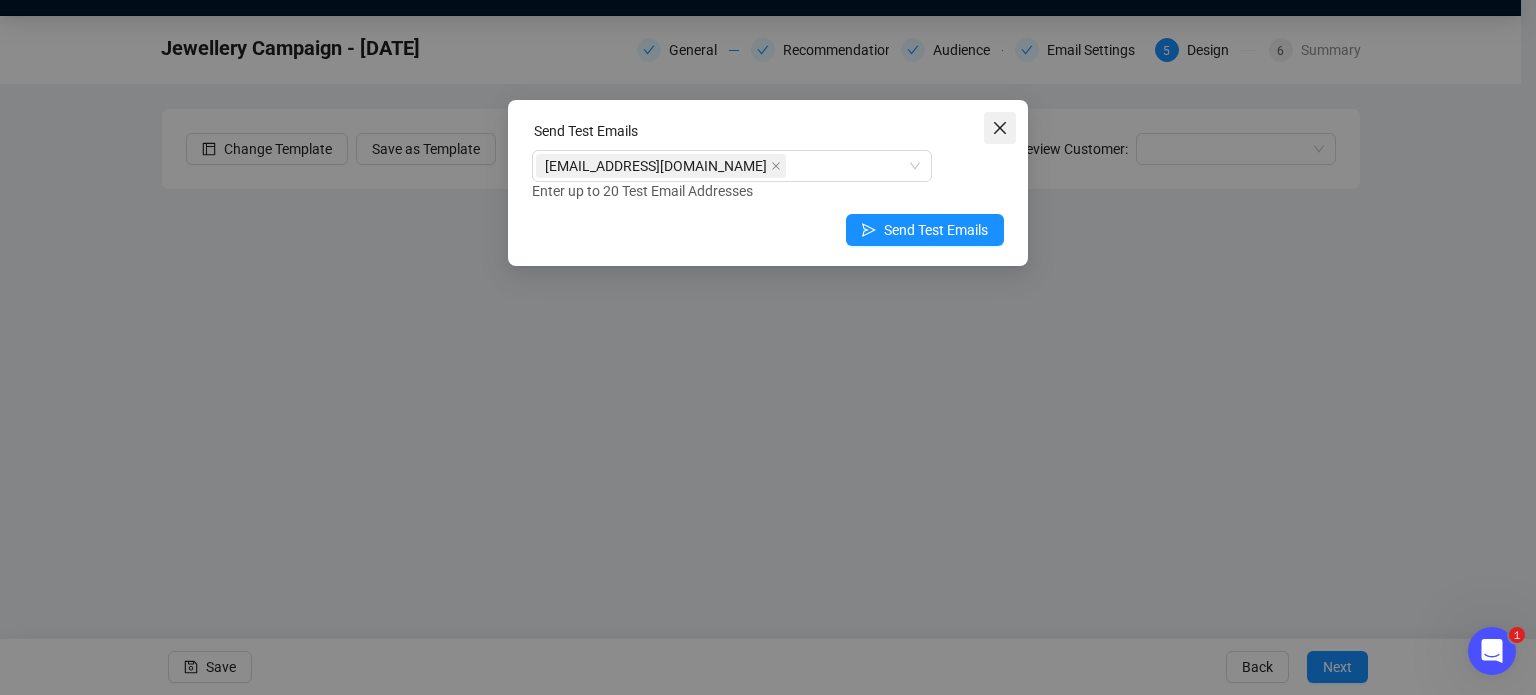 click 